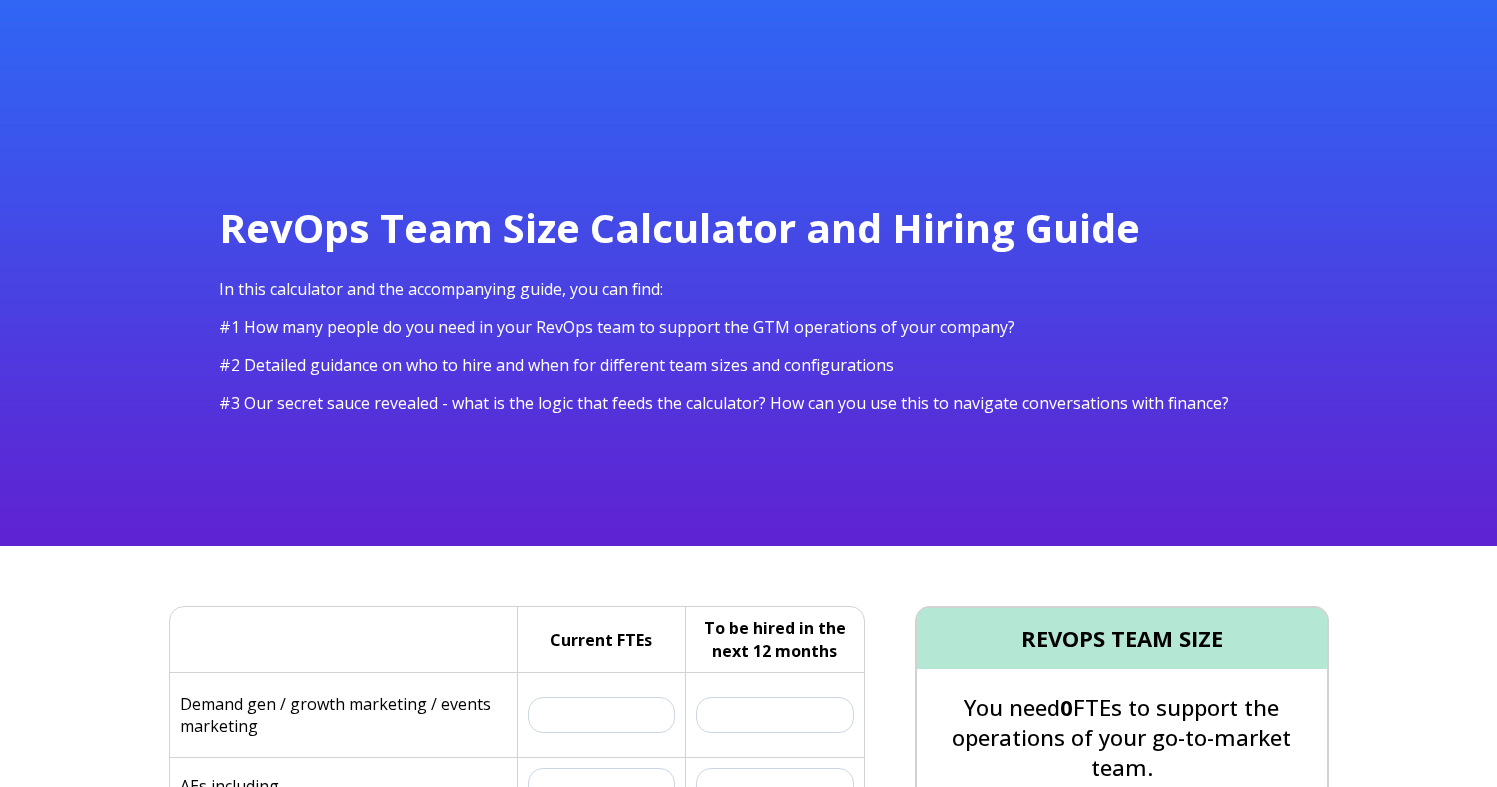 scroll, scrollTop: 384, scrollLeft: 0, axis: vertical 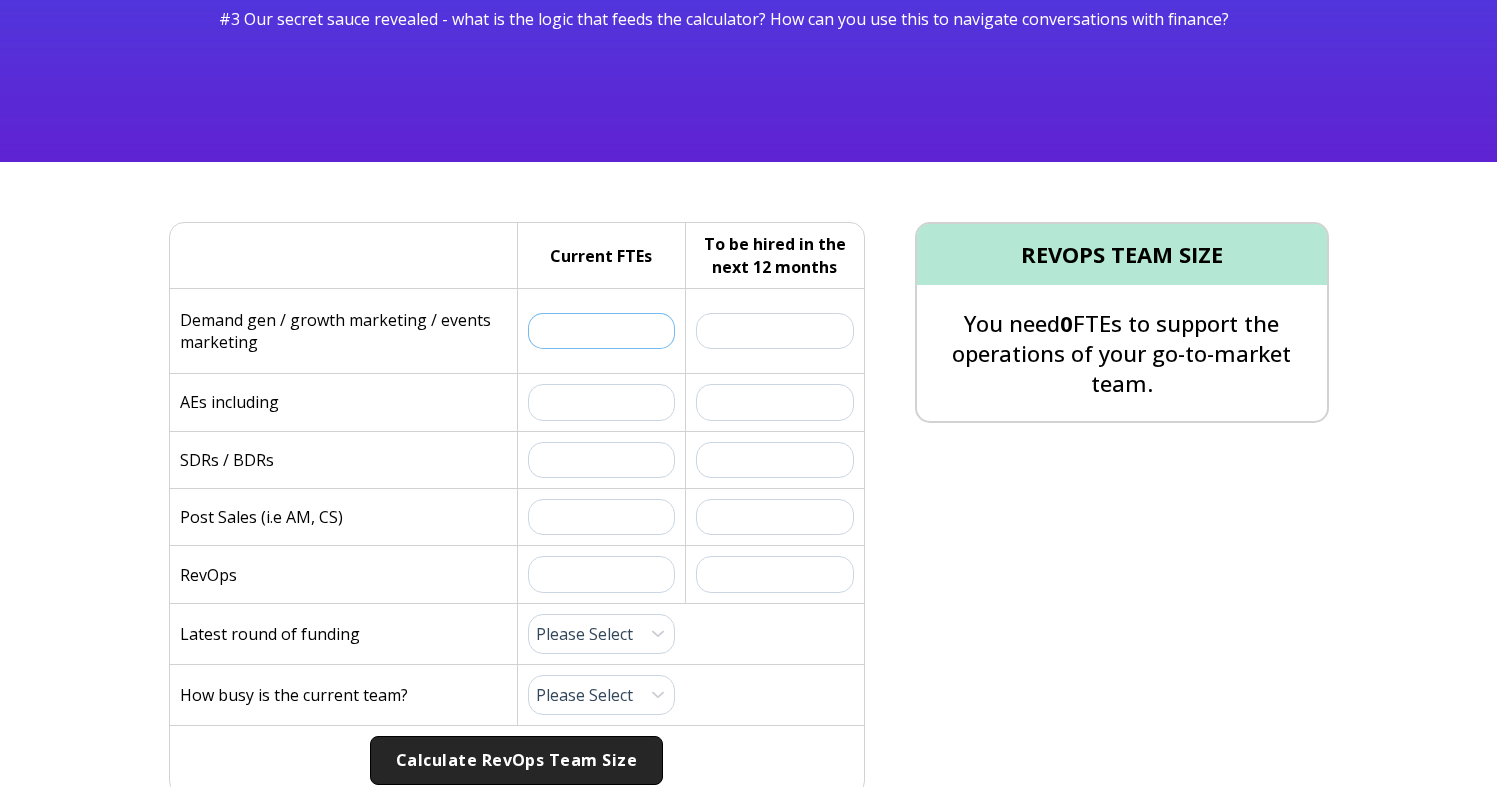 click at bounding box center (602, 331) 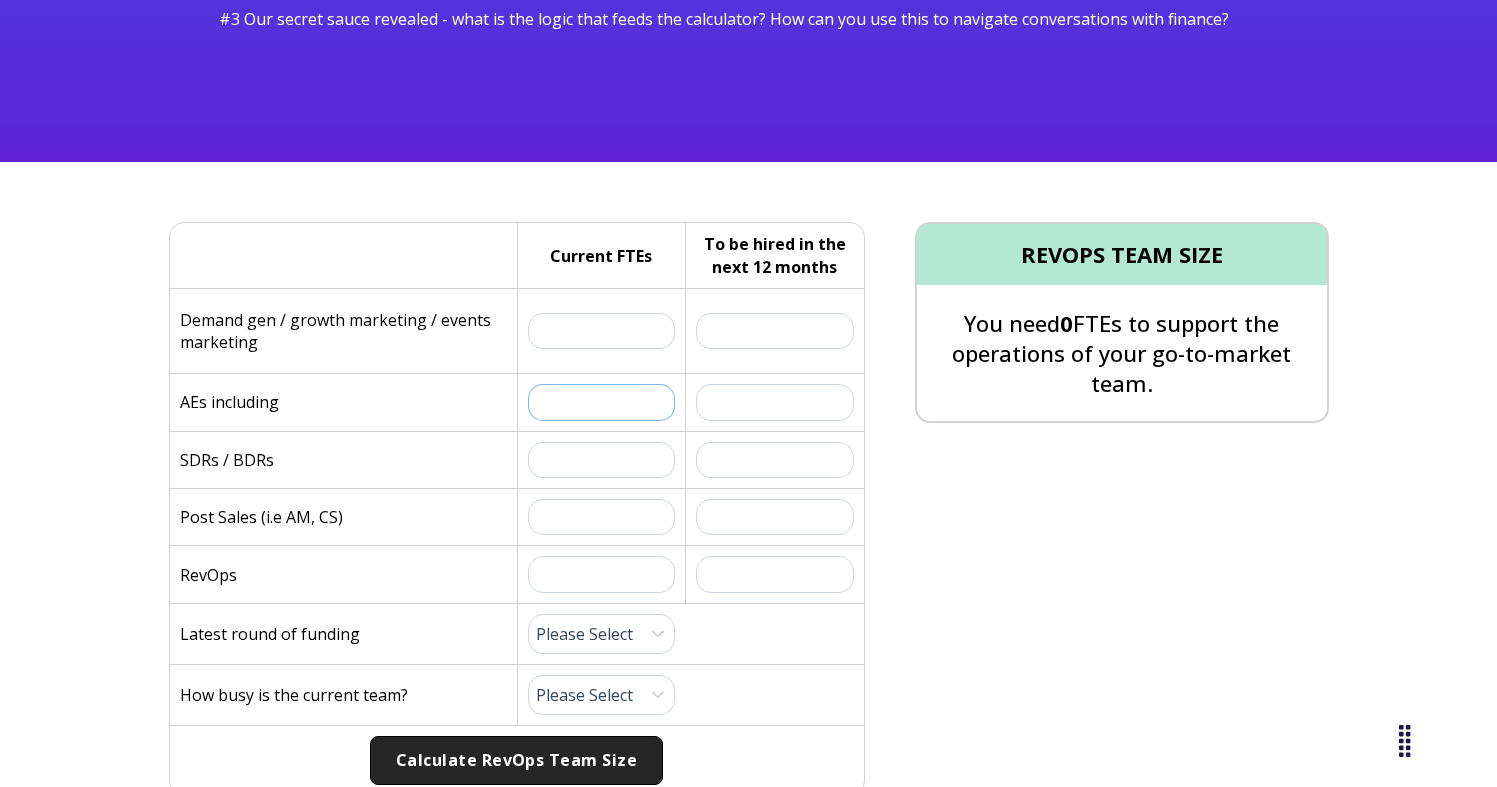 click at bounding box center (602, 402) 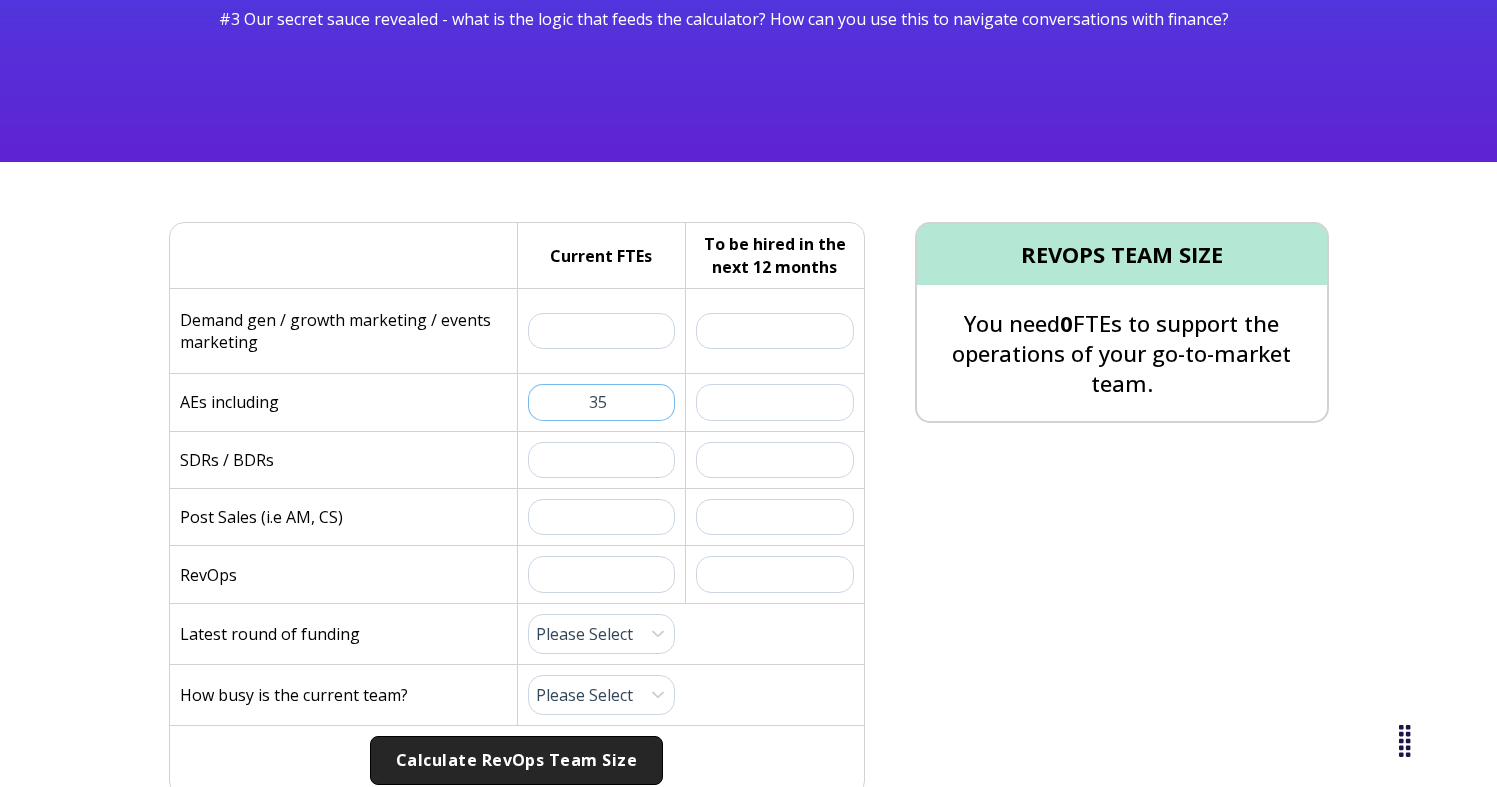 click on "35" at bounding box center (602, 402) 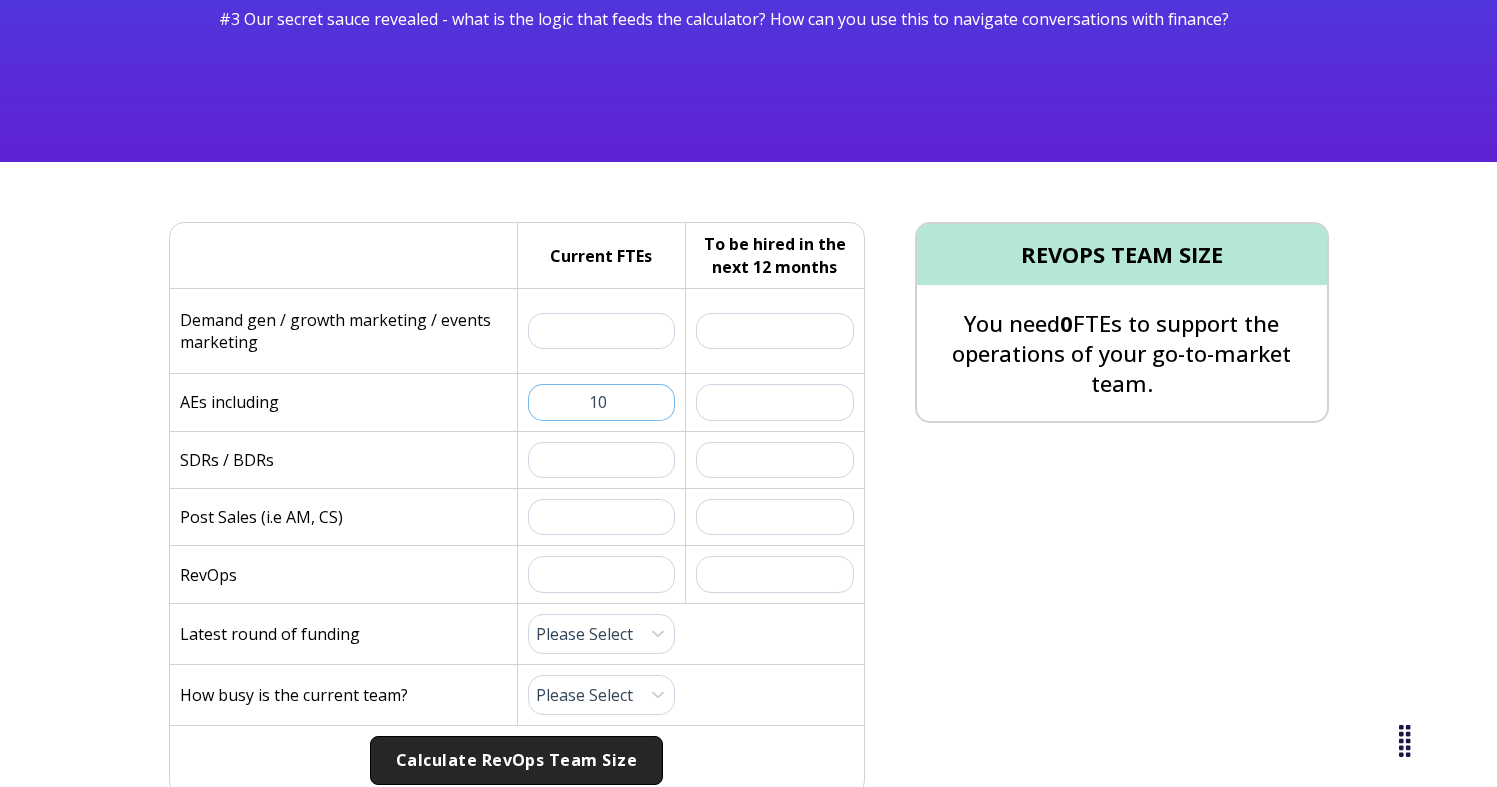 type on "10" 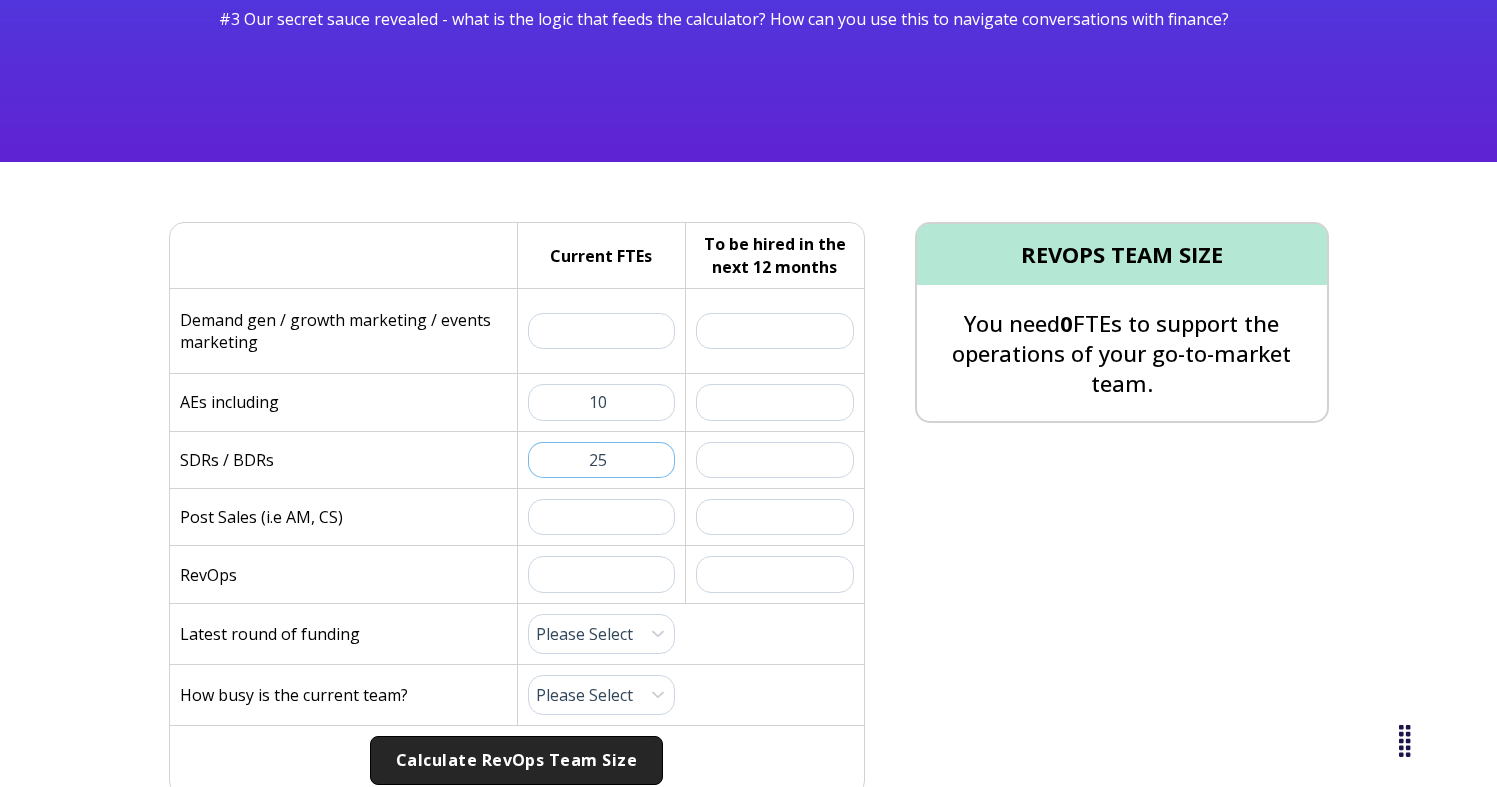 type on "25" 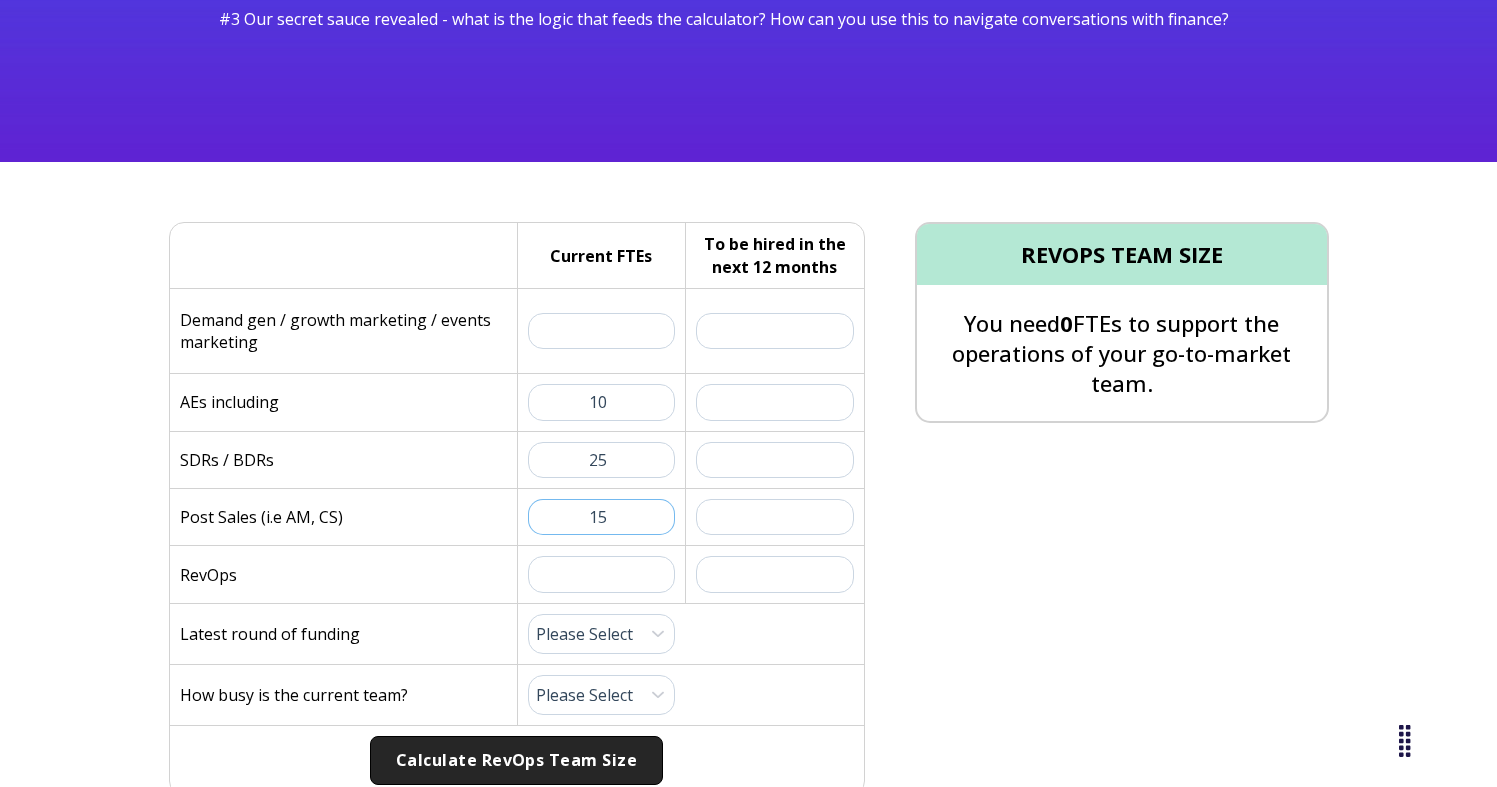 type on "15" 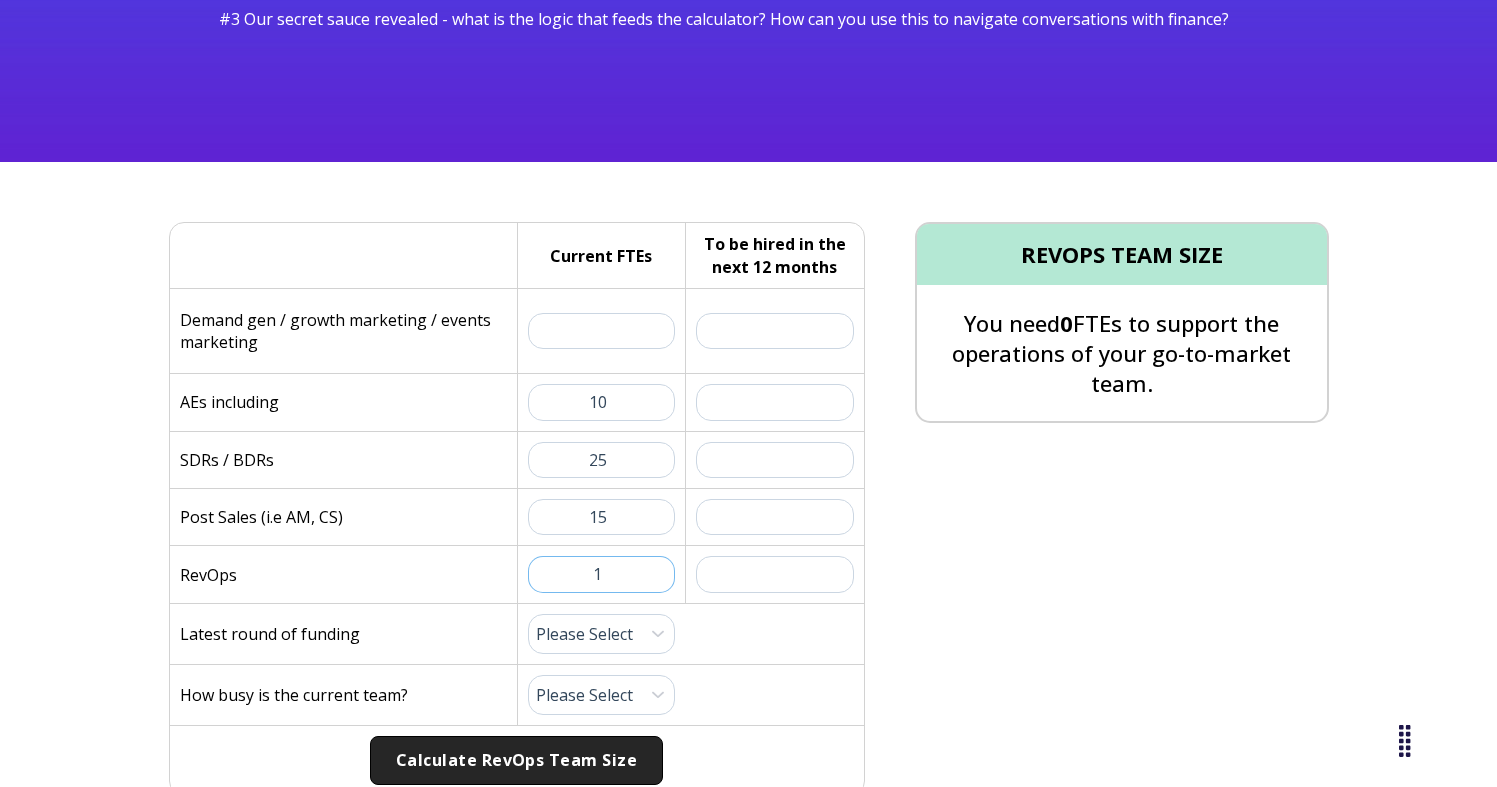 type on "1" 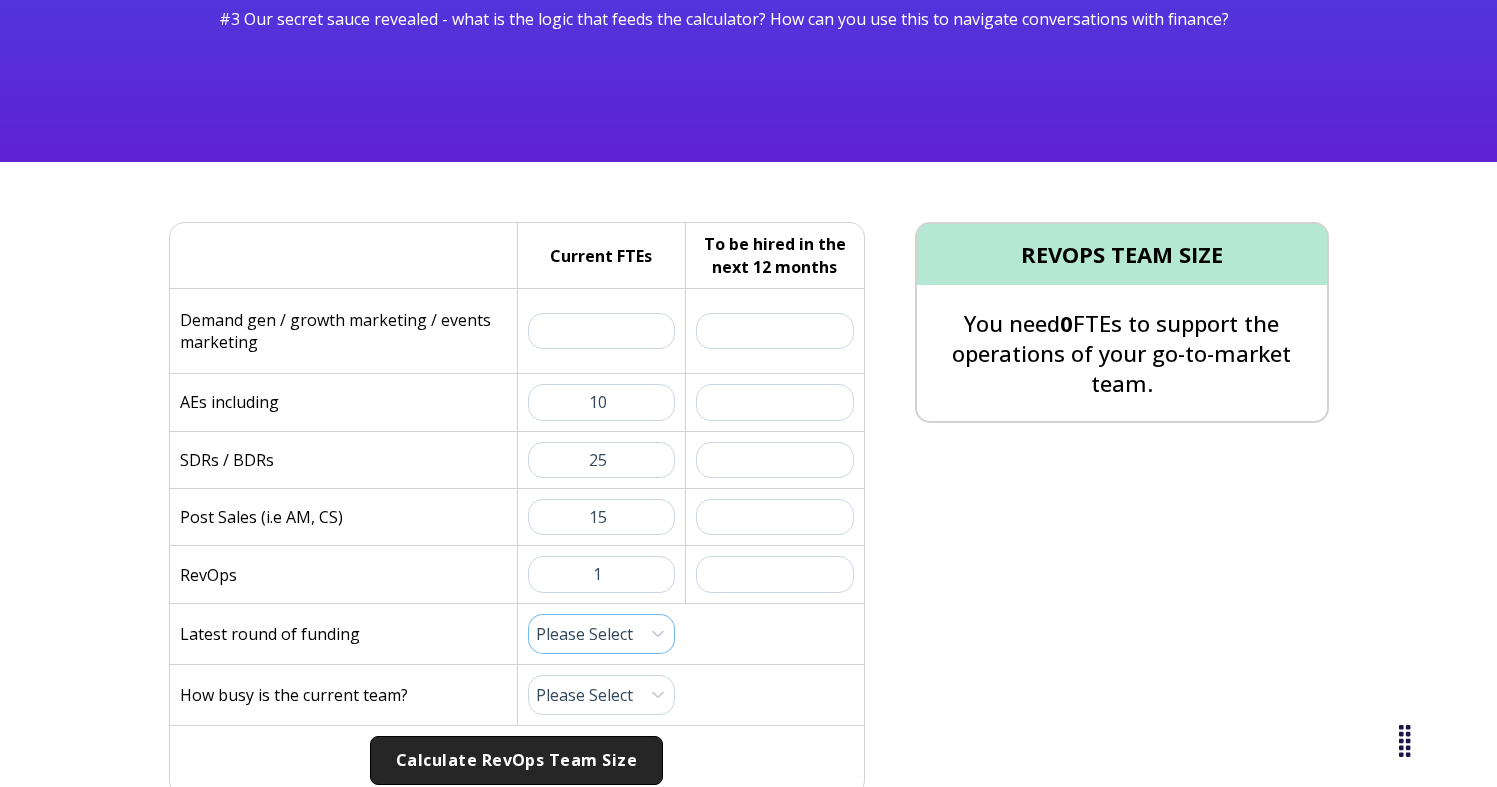 click on "Please Select
Pre-Seed
Seed
Series A
Series B
Series C
Late Stage" at bounding box center [602, 634] 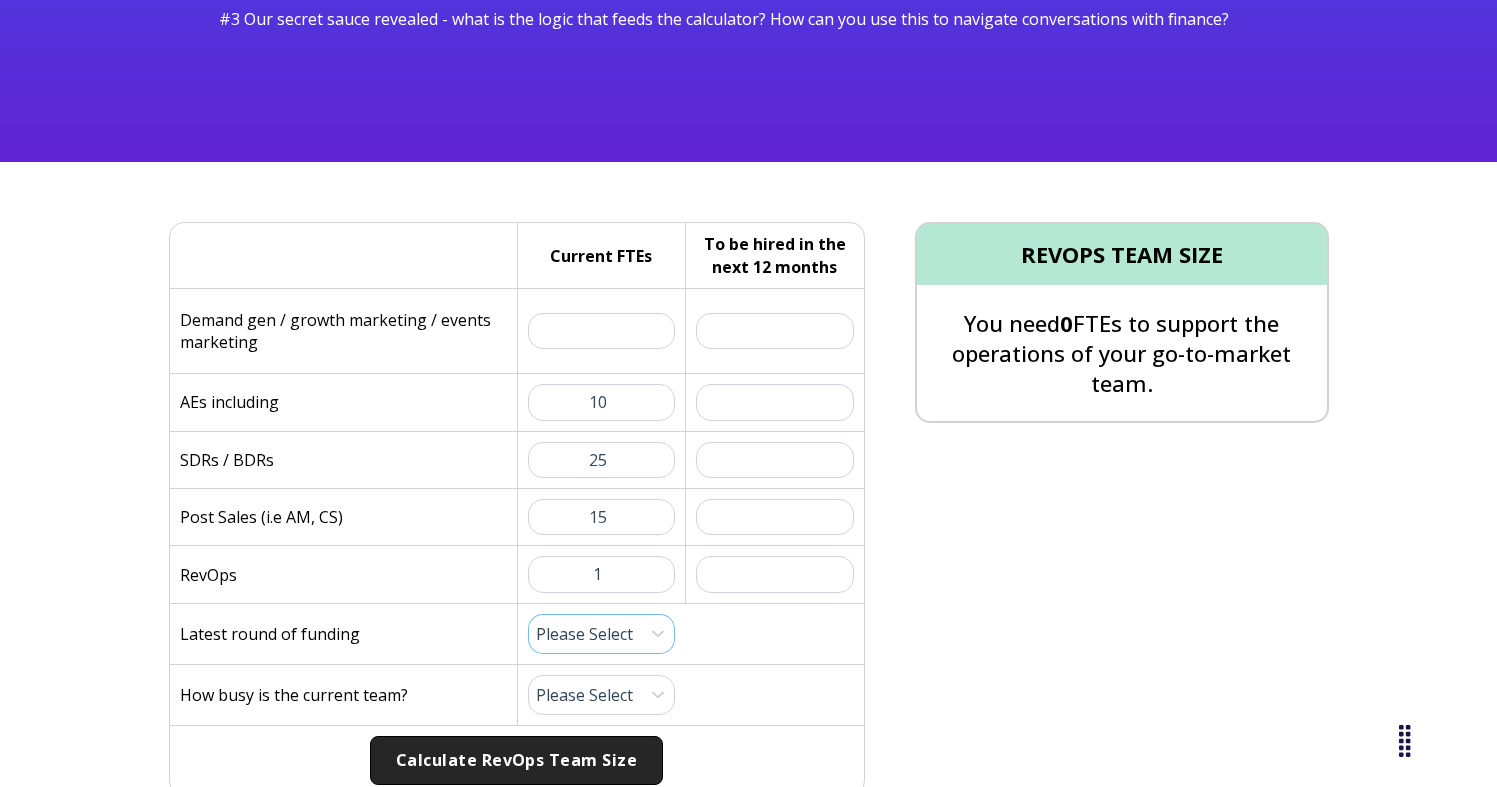select on "series-a" 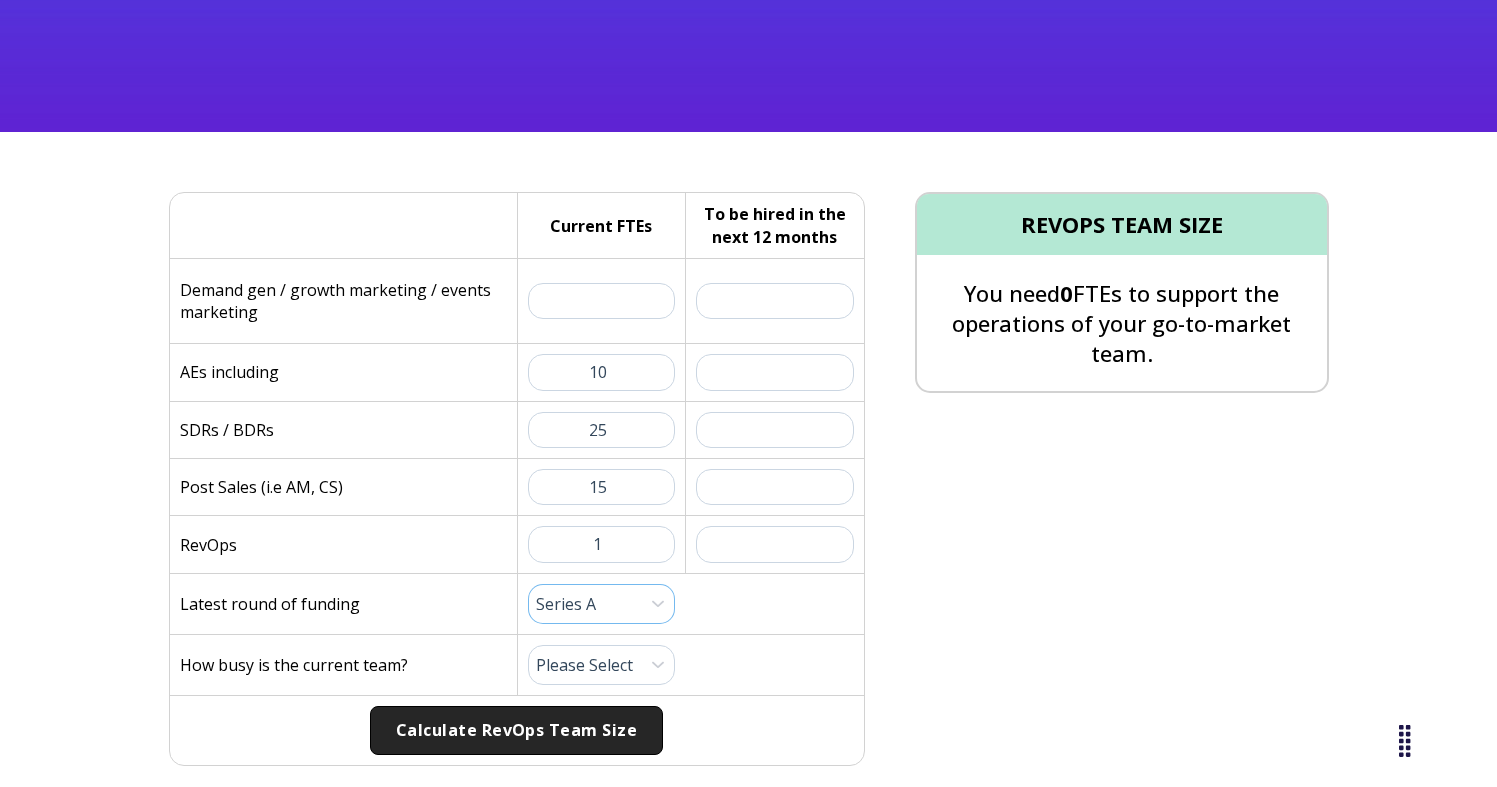 scroll, scrollTop: 426, scrollLeft: 0, axis: vertical 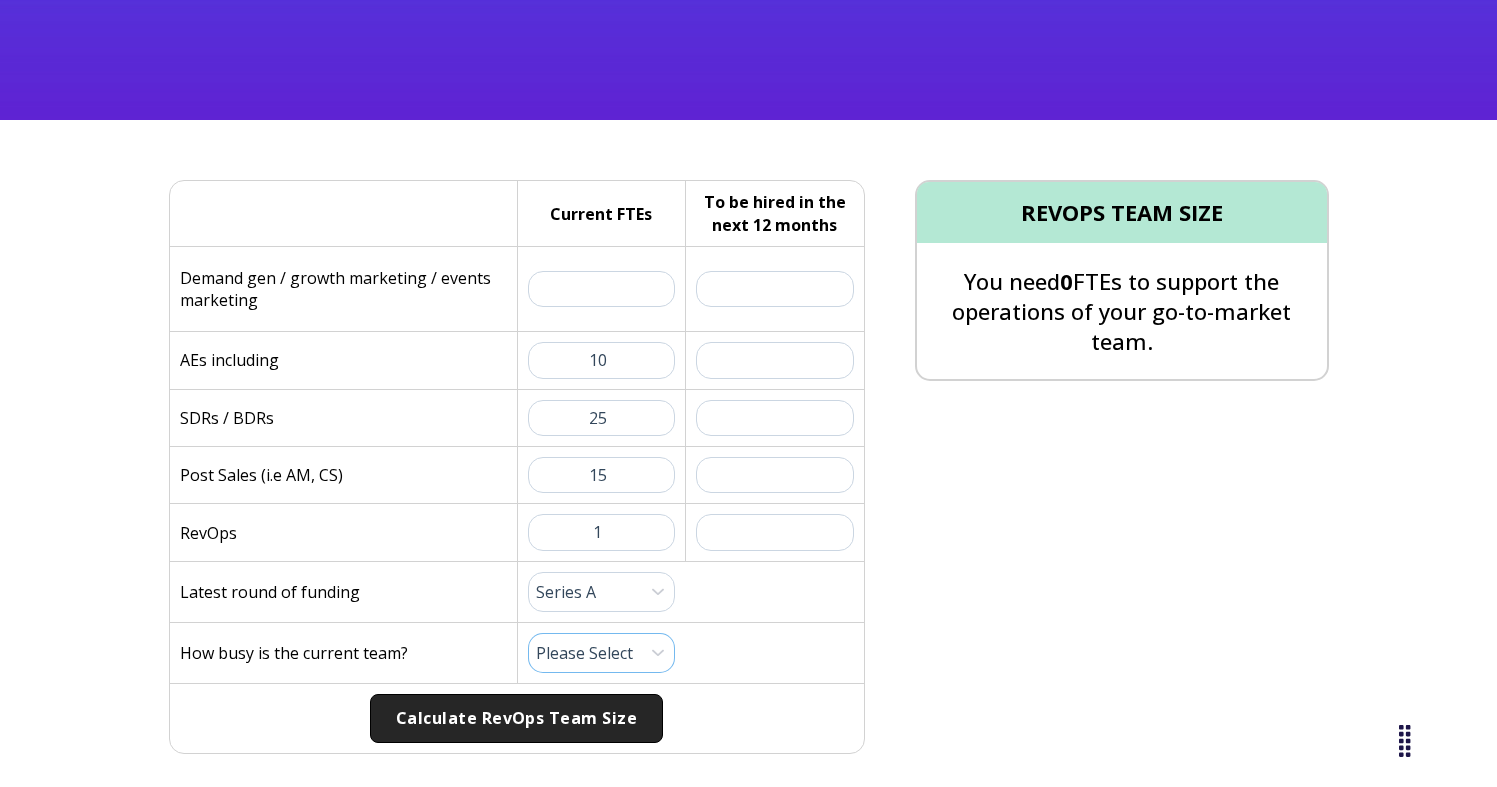 click on "Please Select
1 (Plenty of Bandwidth)
2
3
4
5
6
7
8
9
10 (Totally Underwater)" at bounding box center [602, 653] 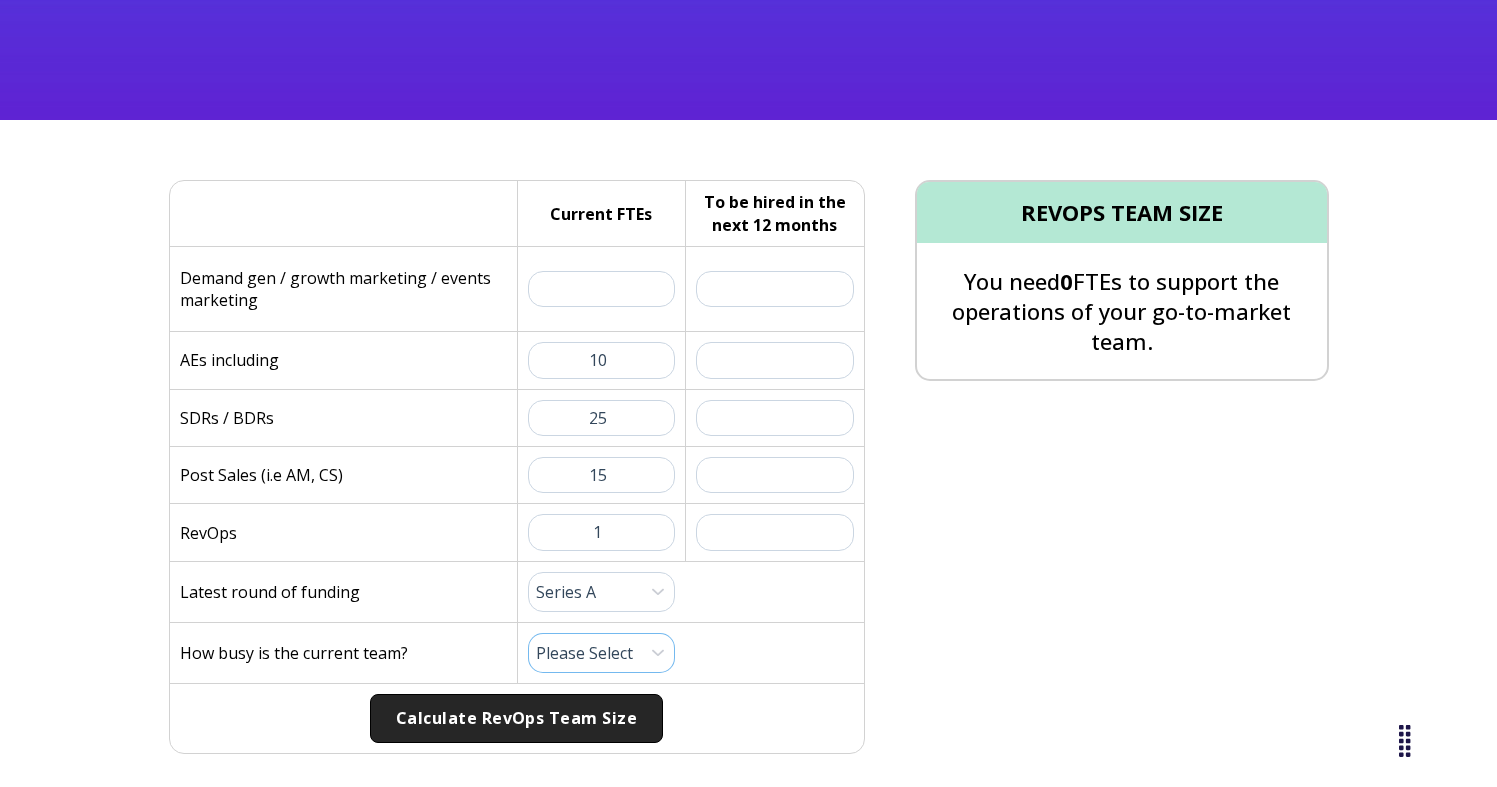 select on "10" 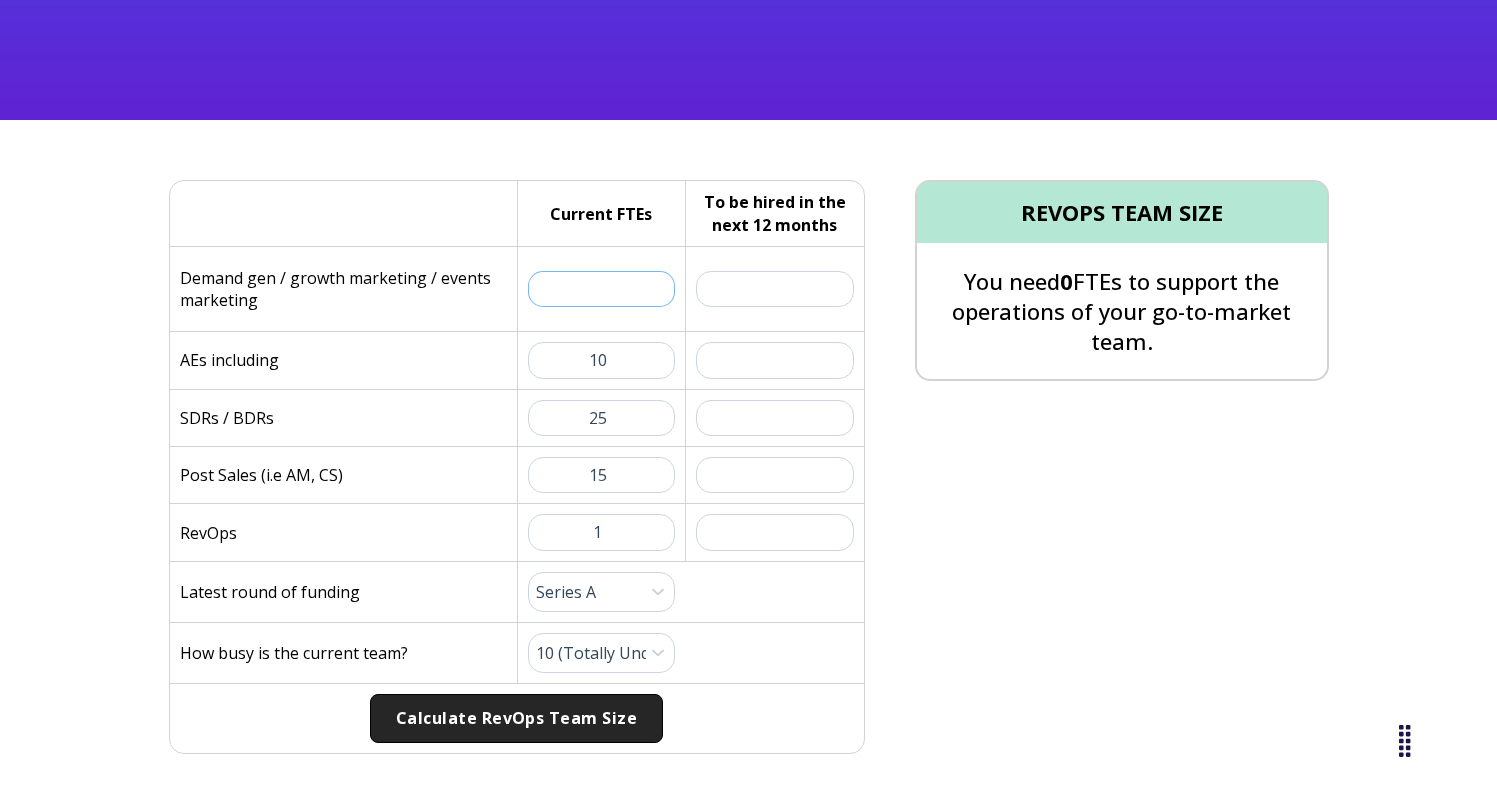 click at bounding box center (602, 289) 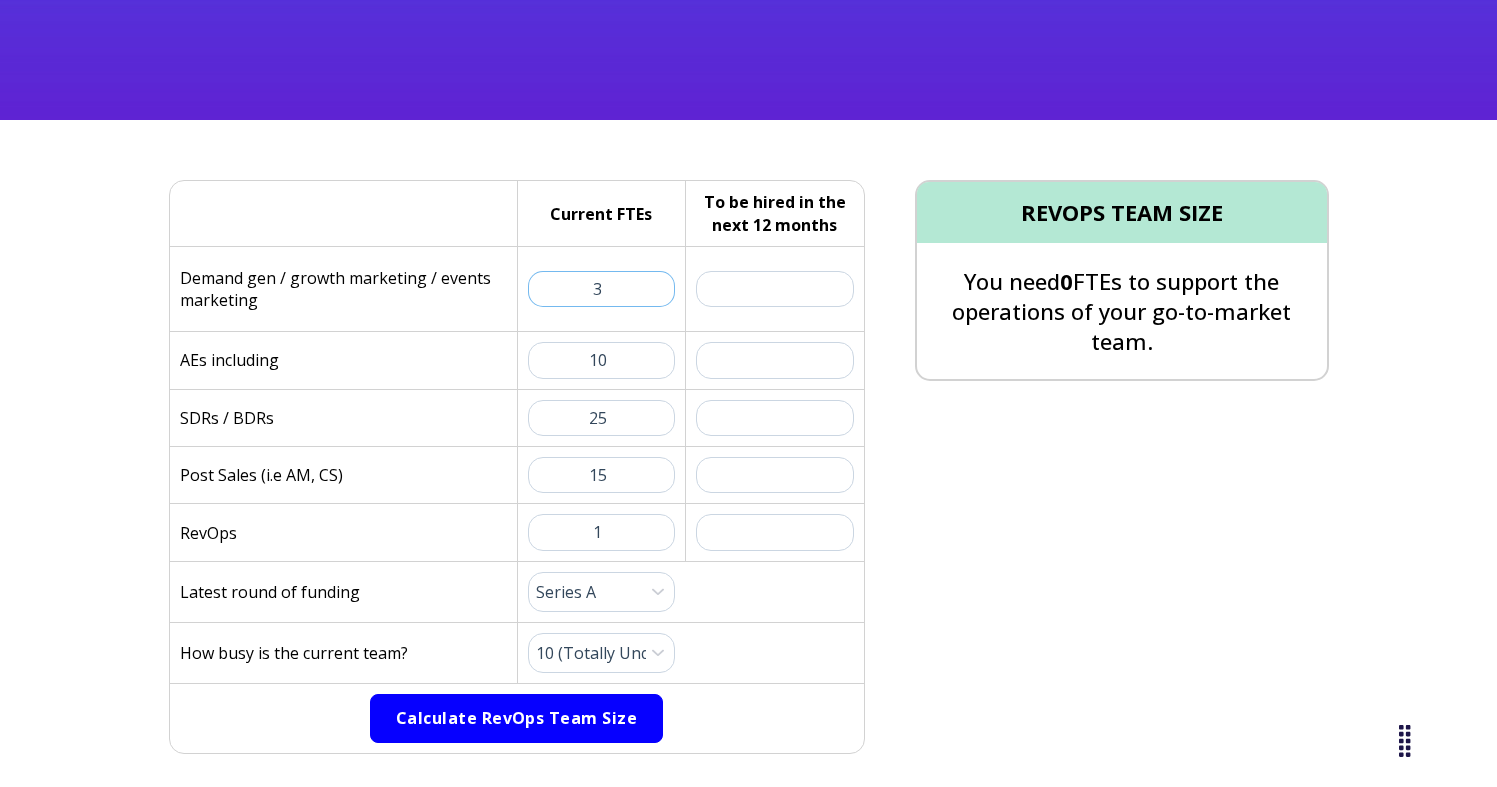 type on "3" 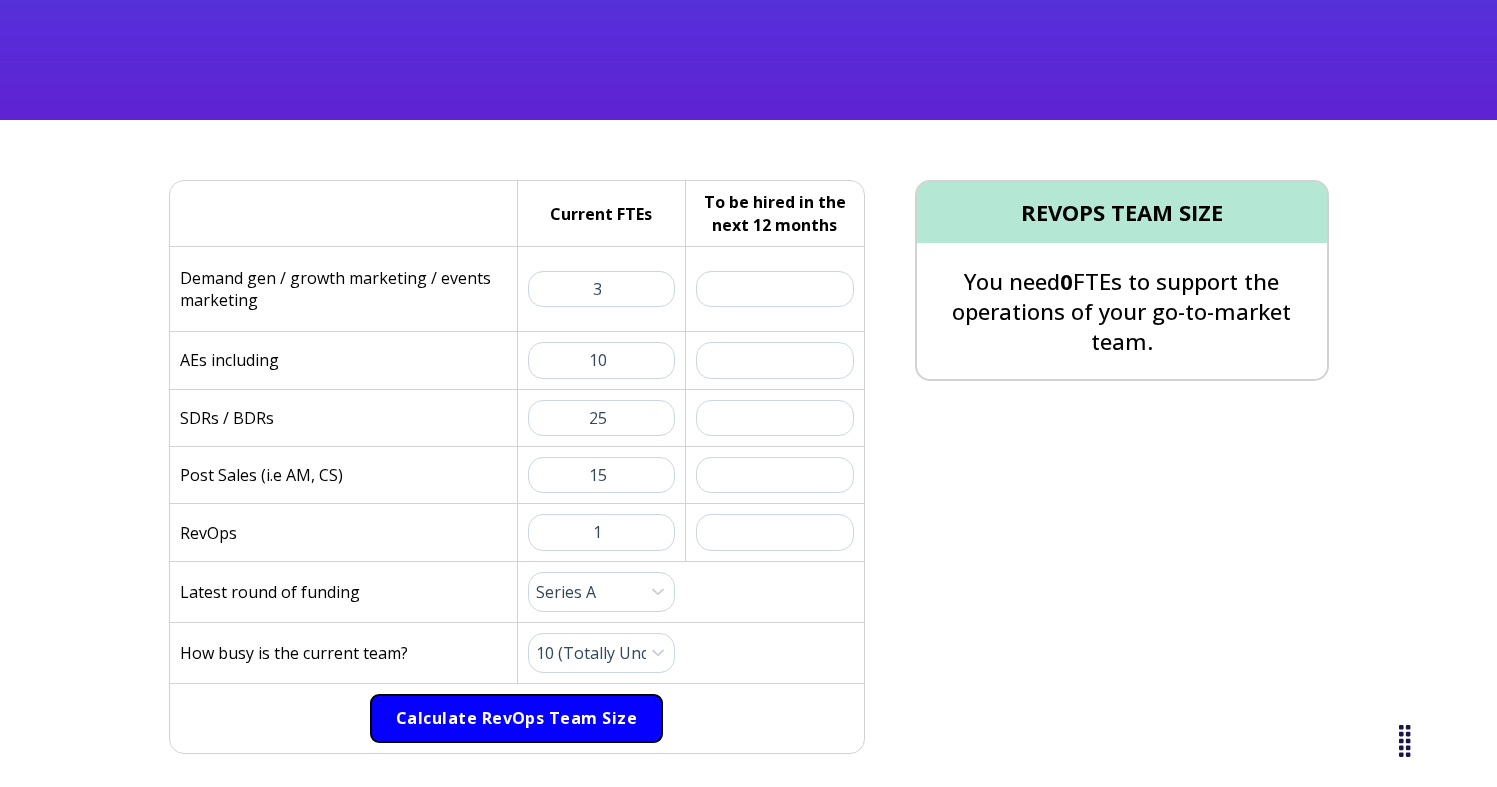 click on "Calculate RevOps Team Size" at bounding box center [516, 719] 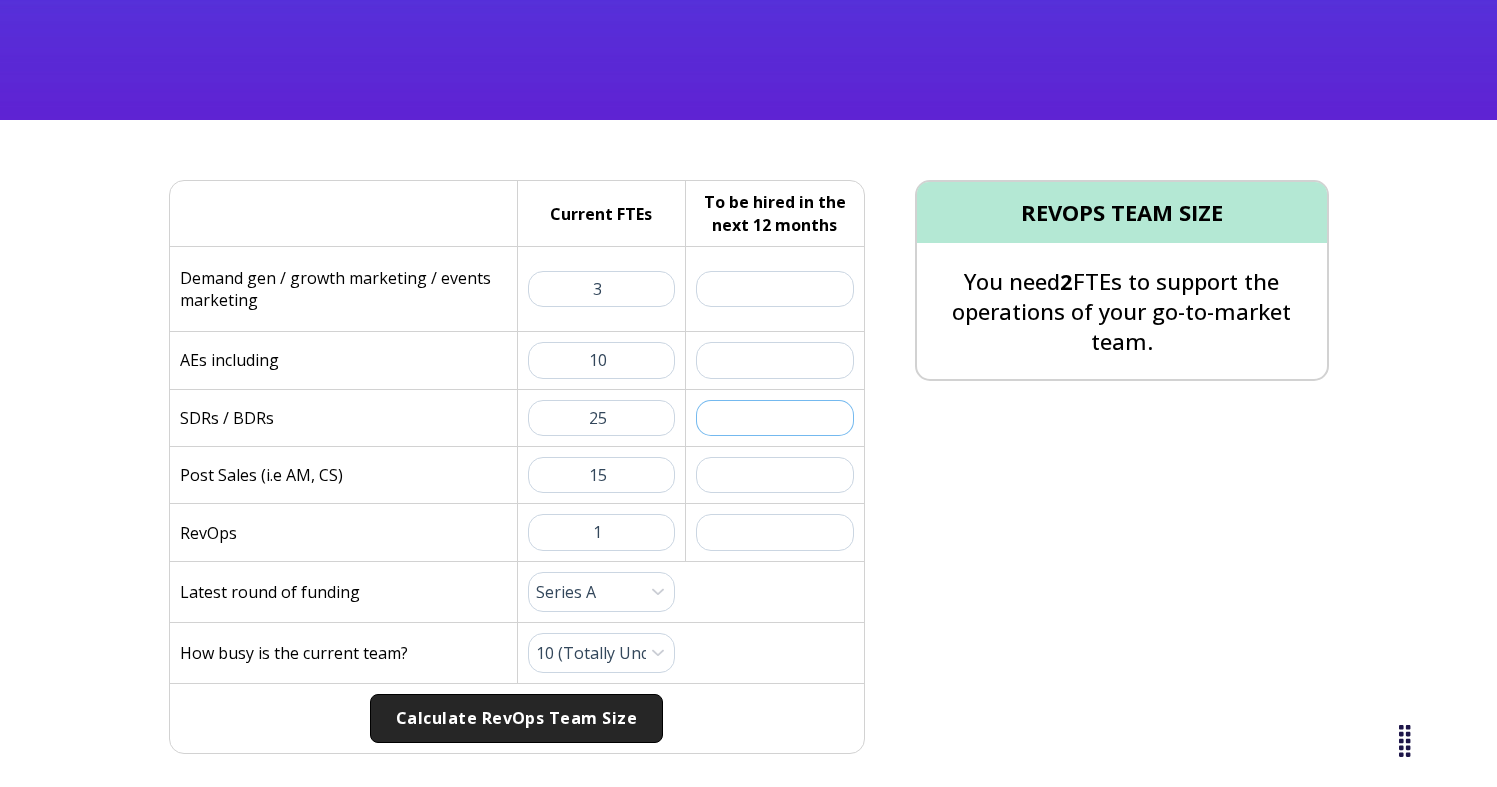 click at bounding box center (775, 418) 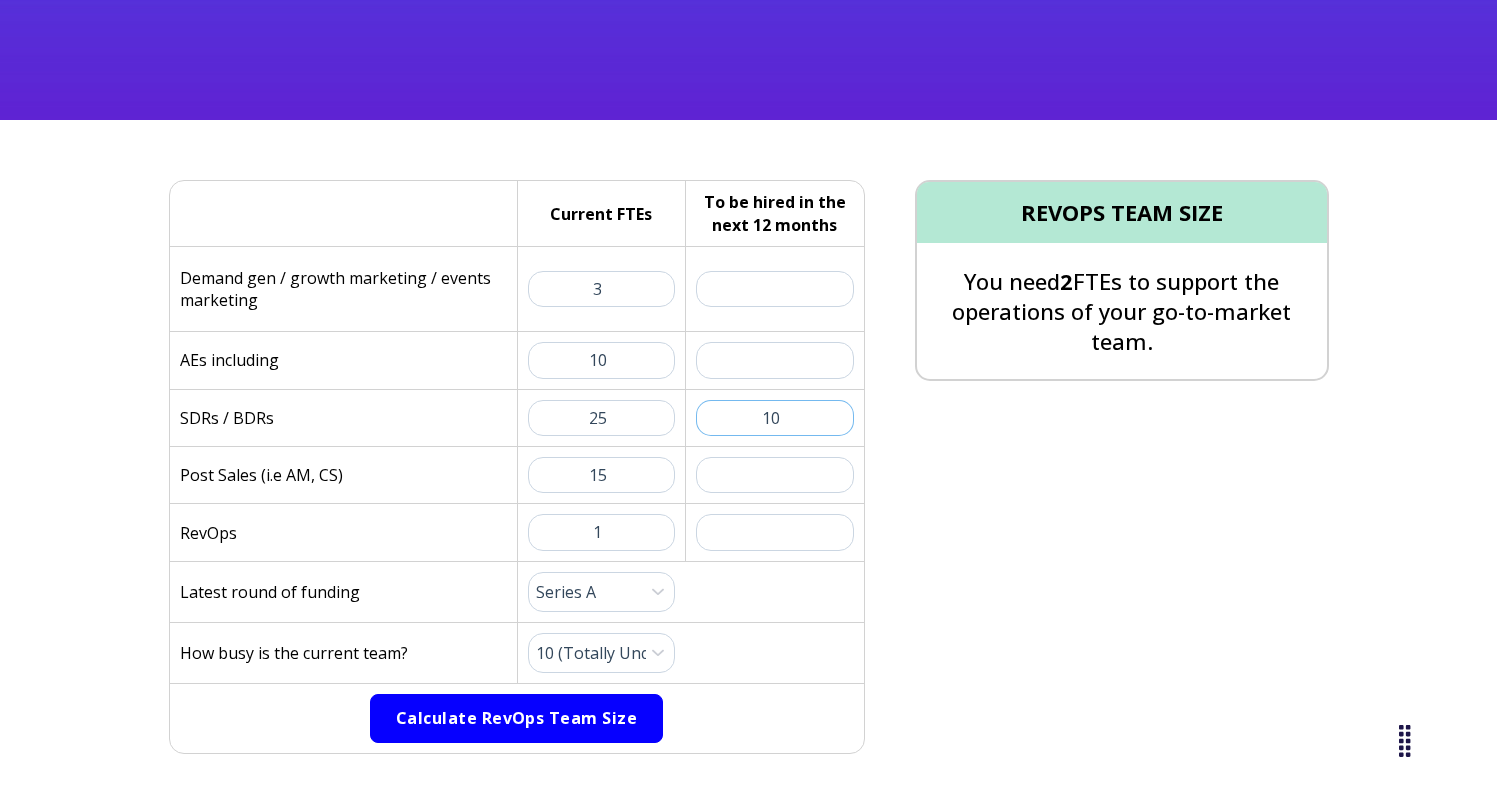 type on "10" 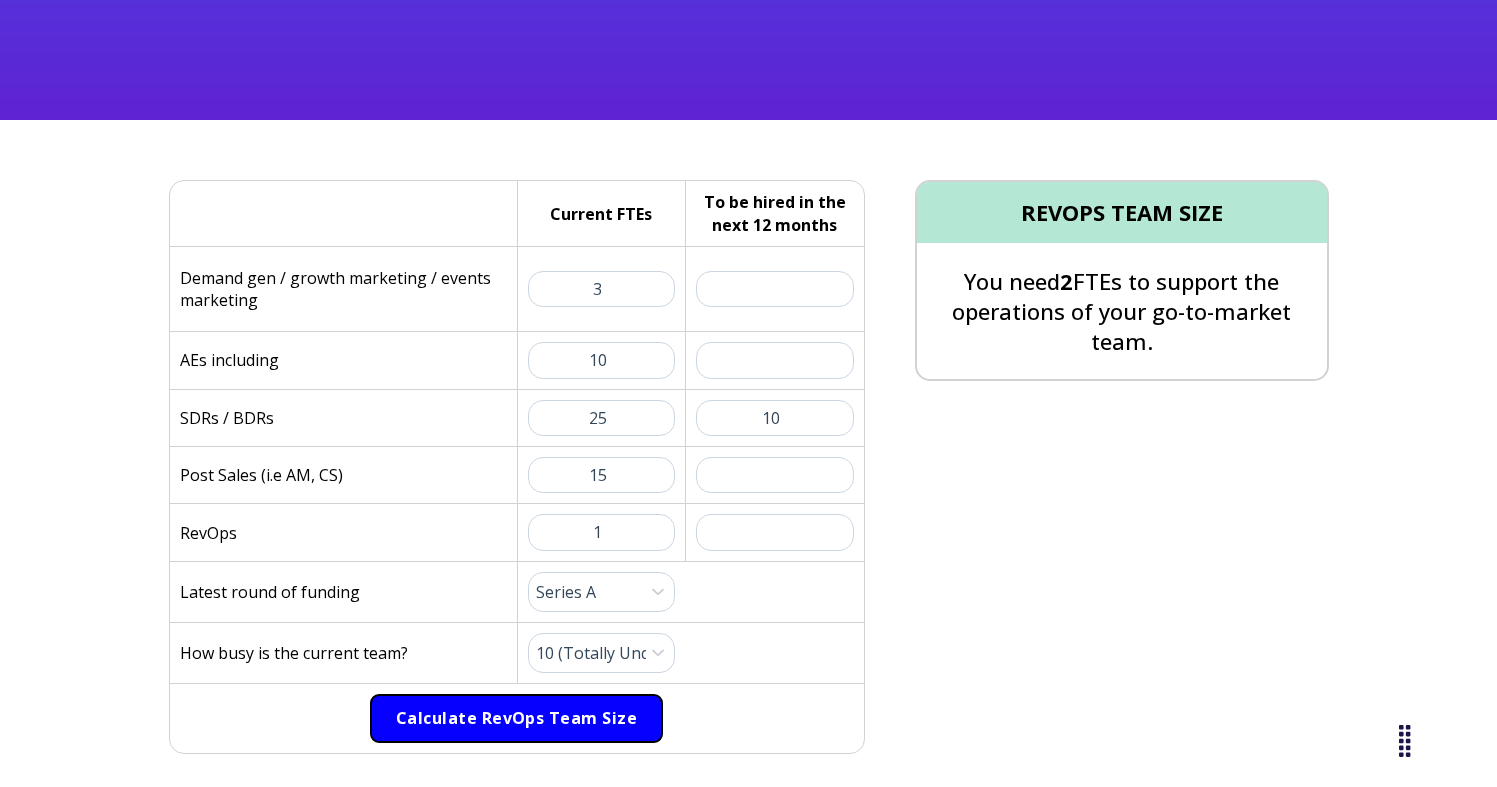 click on "Calculate RevOps Team Size" at bounding box center (516, 719) 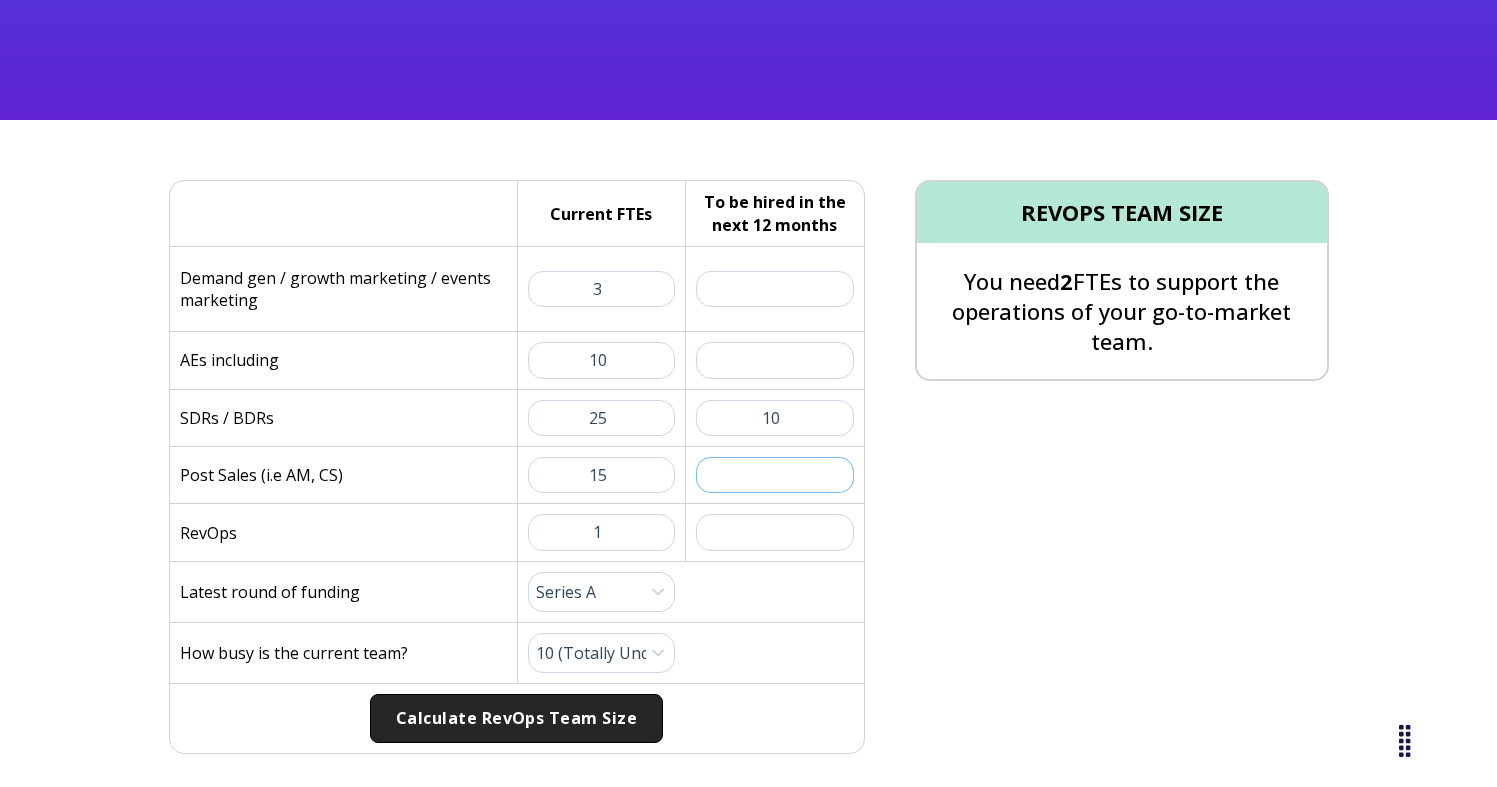 click at bounding box center (775, 475) 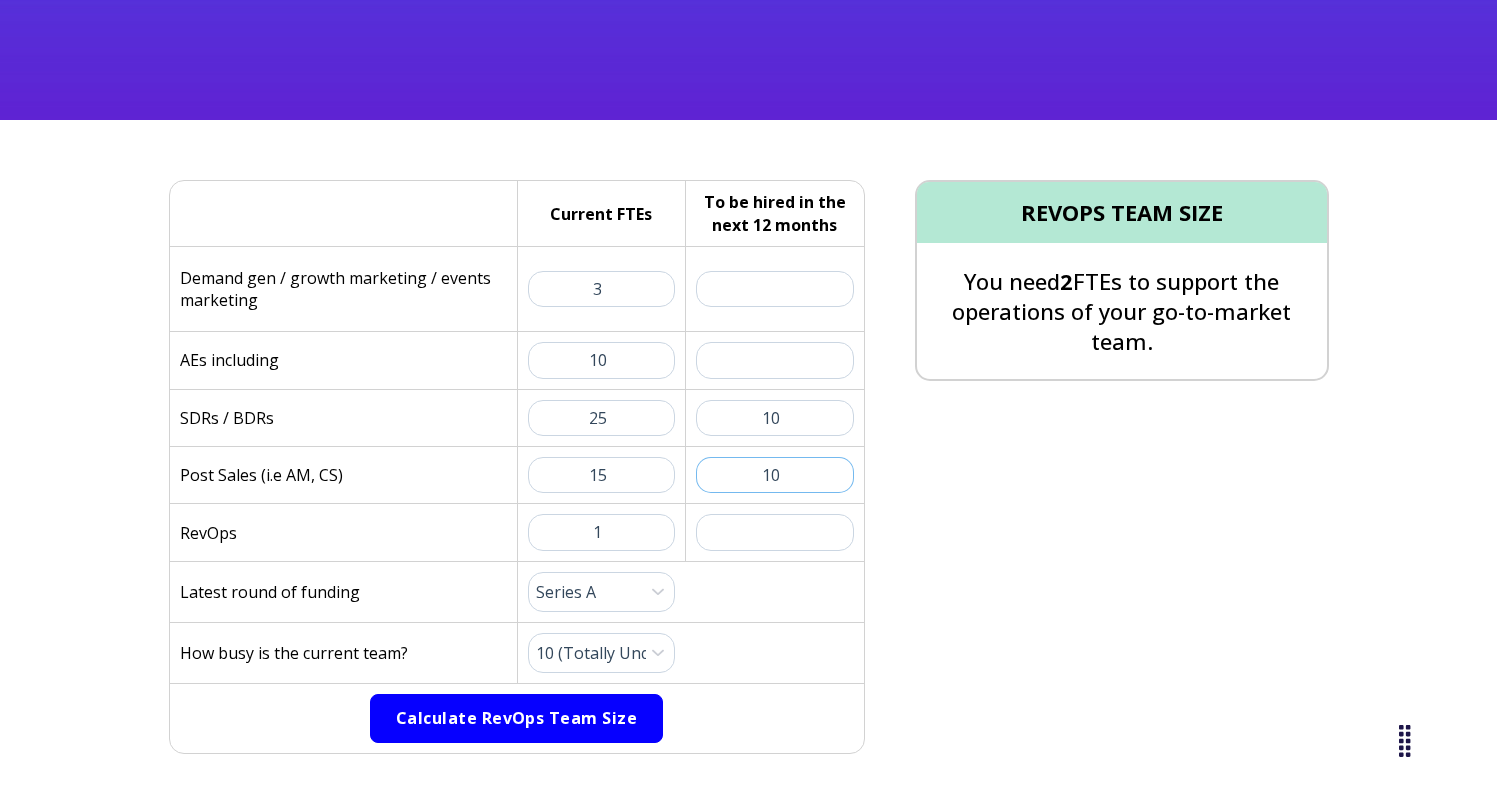 type on "10" 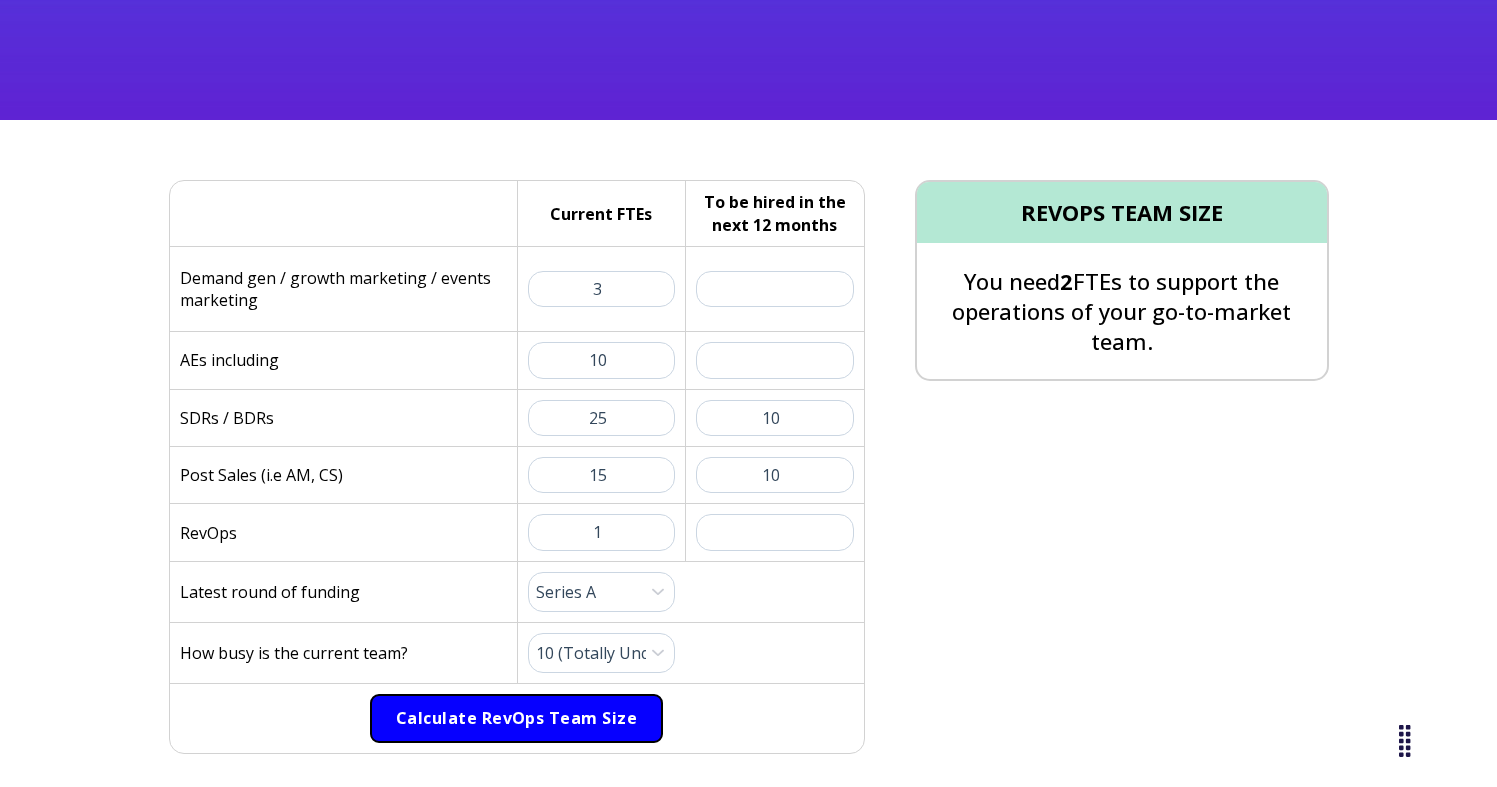 click on "Calculate RevOps Team Size" at bounding box center (516, 719) 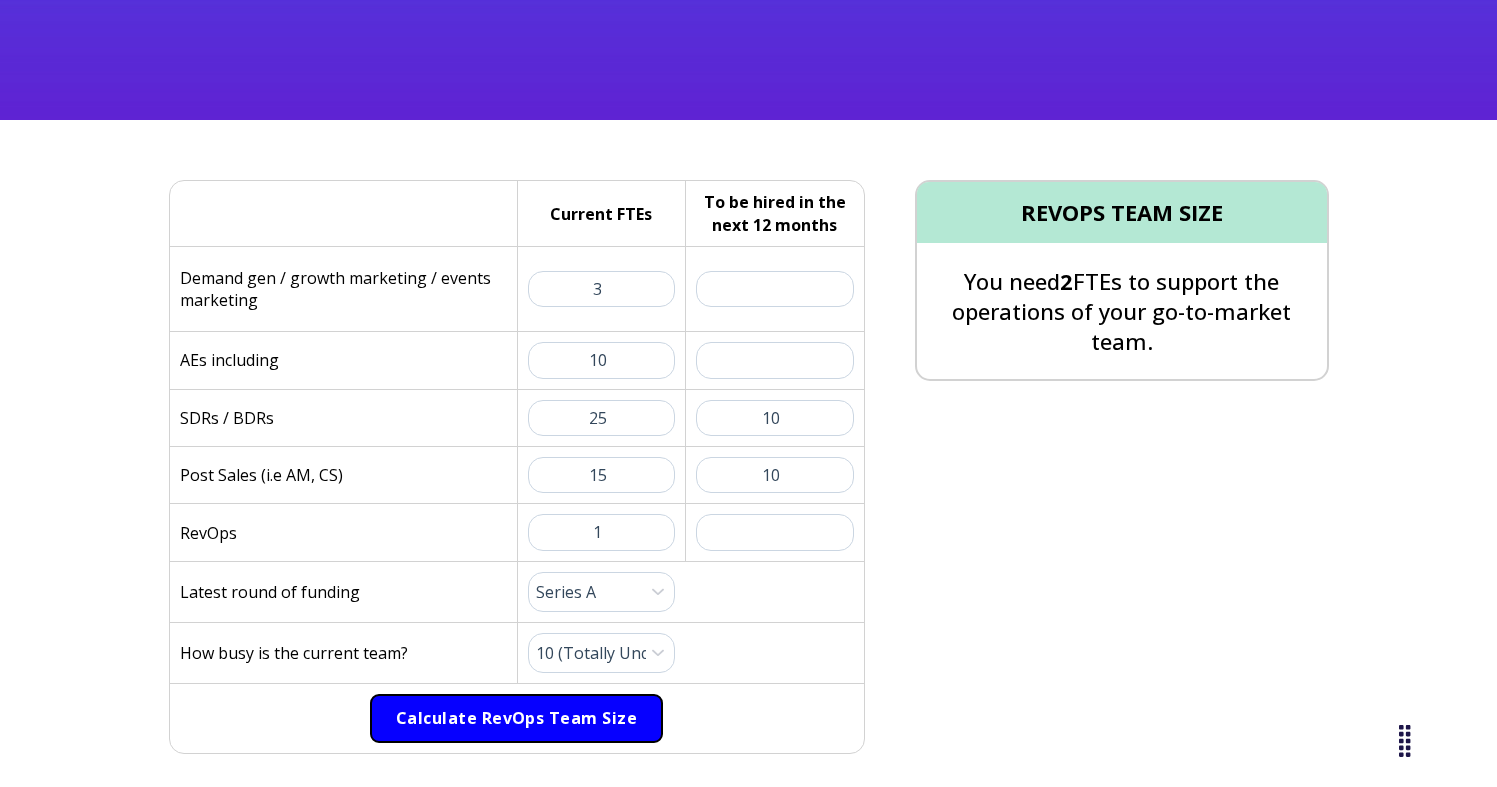 click on "Calculate RevOps Team Size" at bounding box center (516, 719) 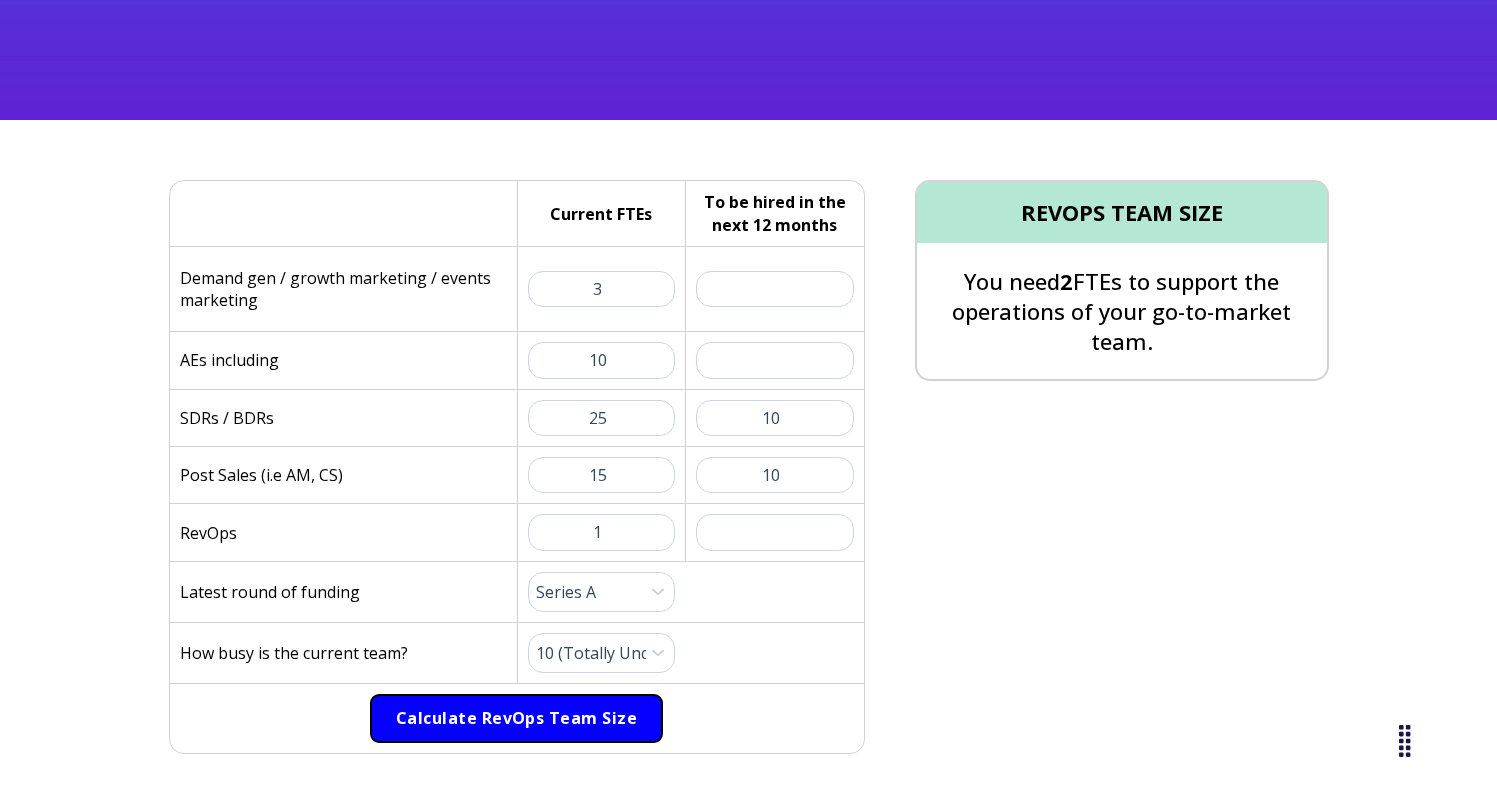 click on "Calculate RevOps Team Size" at bounding box center [516, 719] 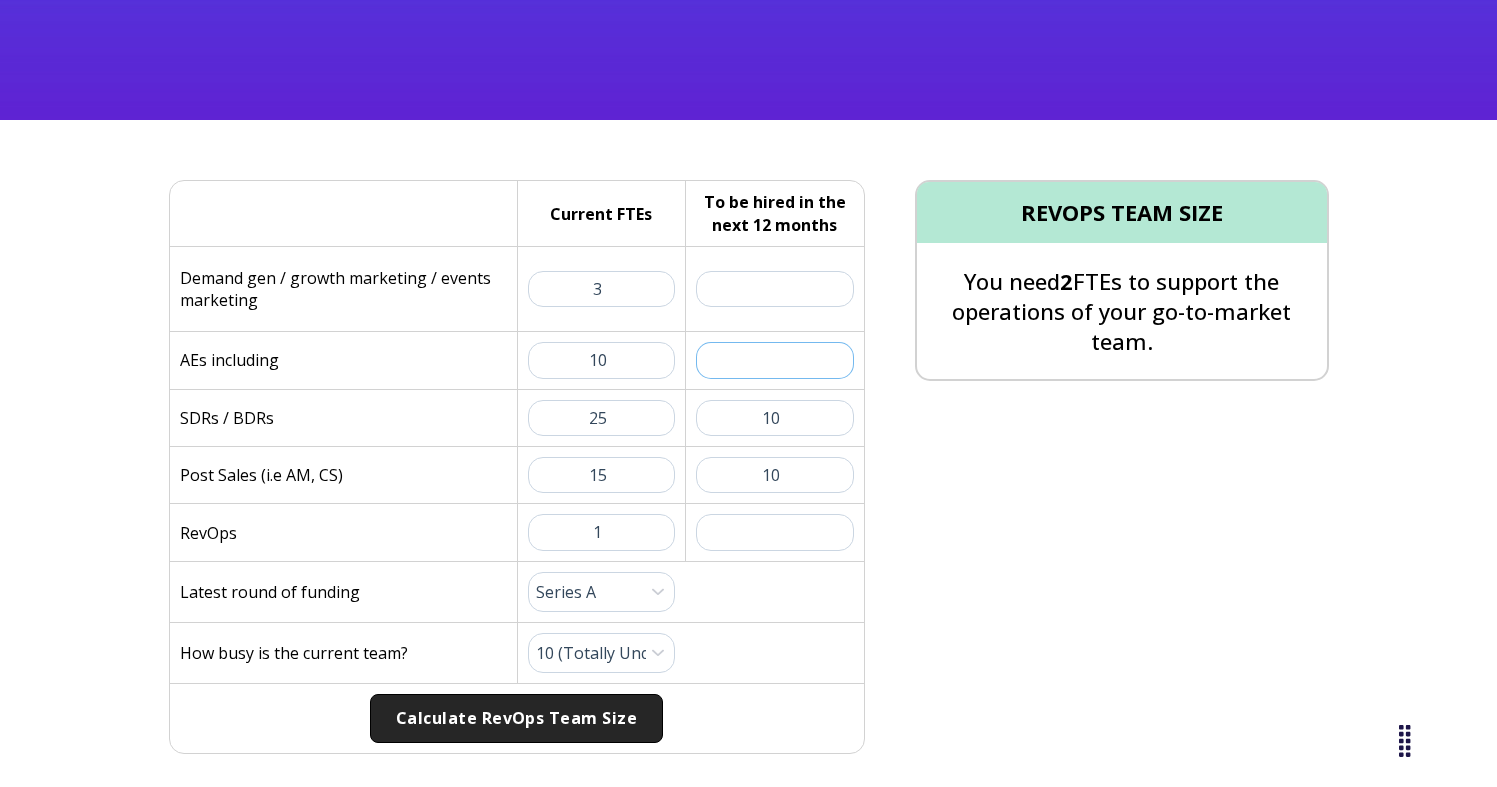 click at bounding box center (775, 360) 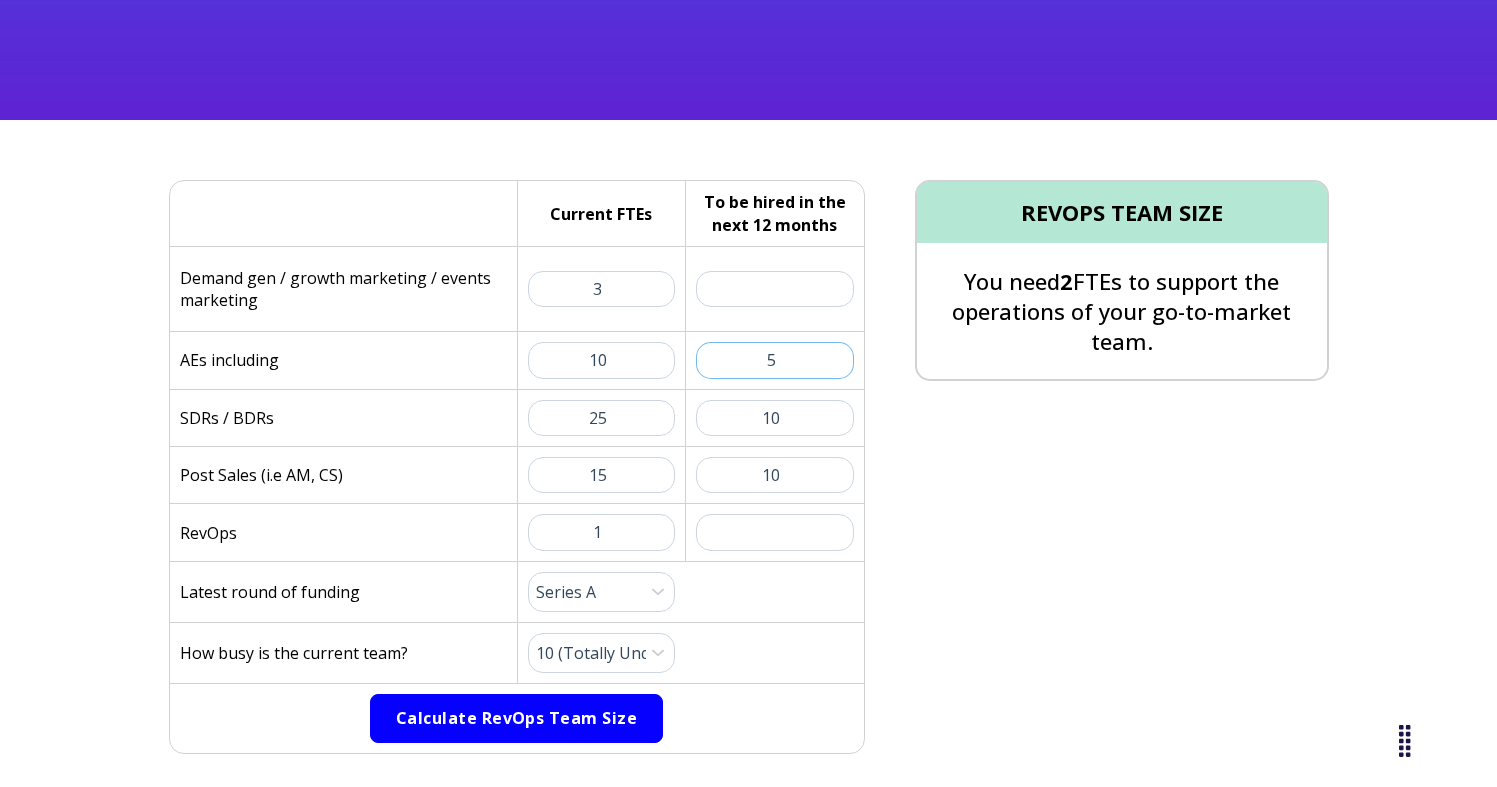 type on "5" 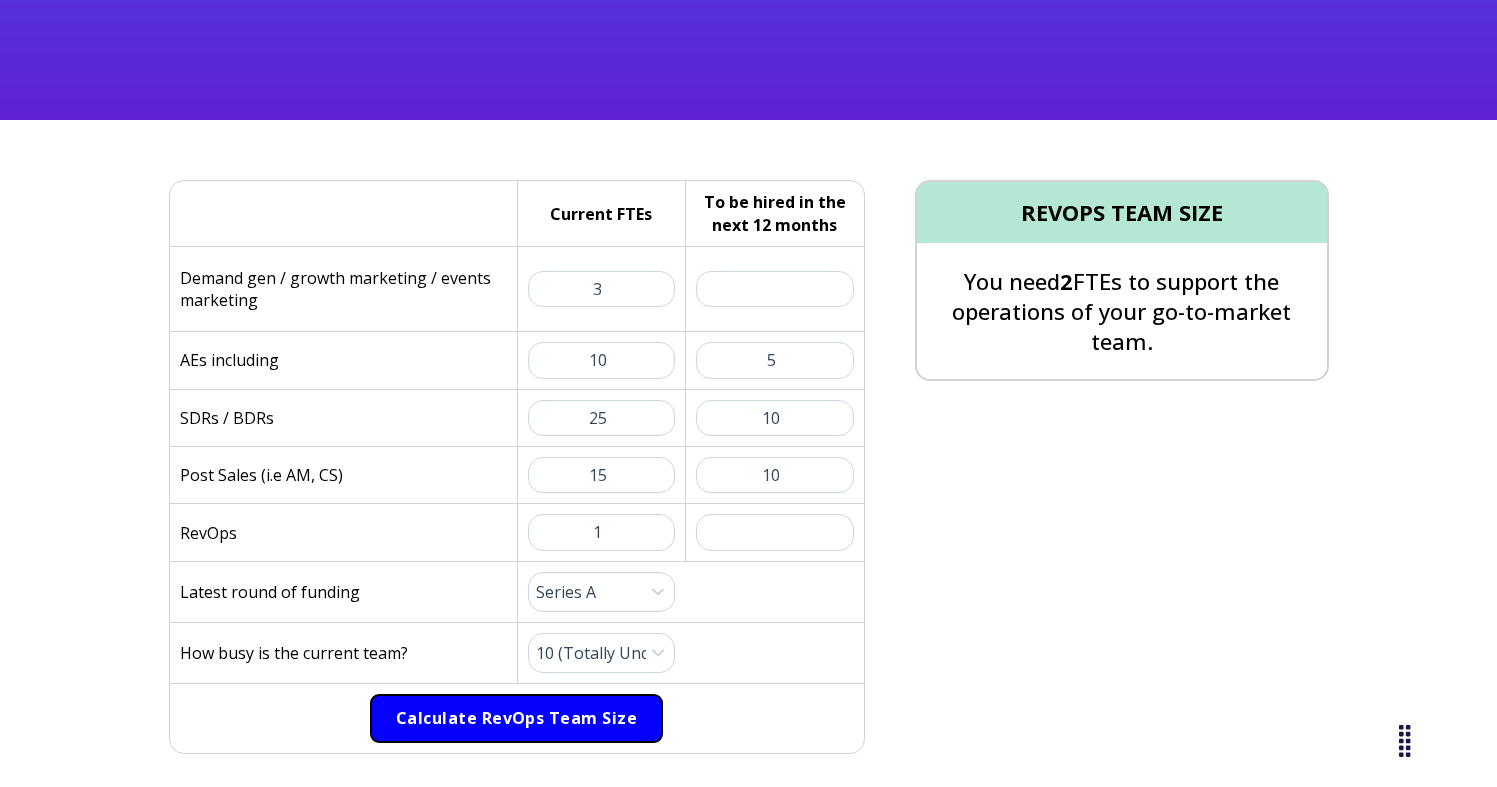 click on "Calculate RevOps Team Size" at bounding box center [516, 719] 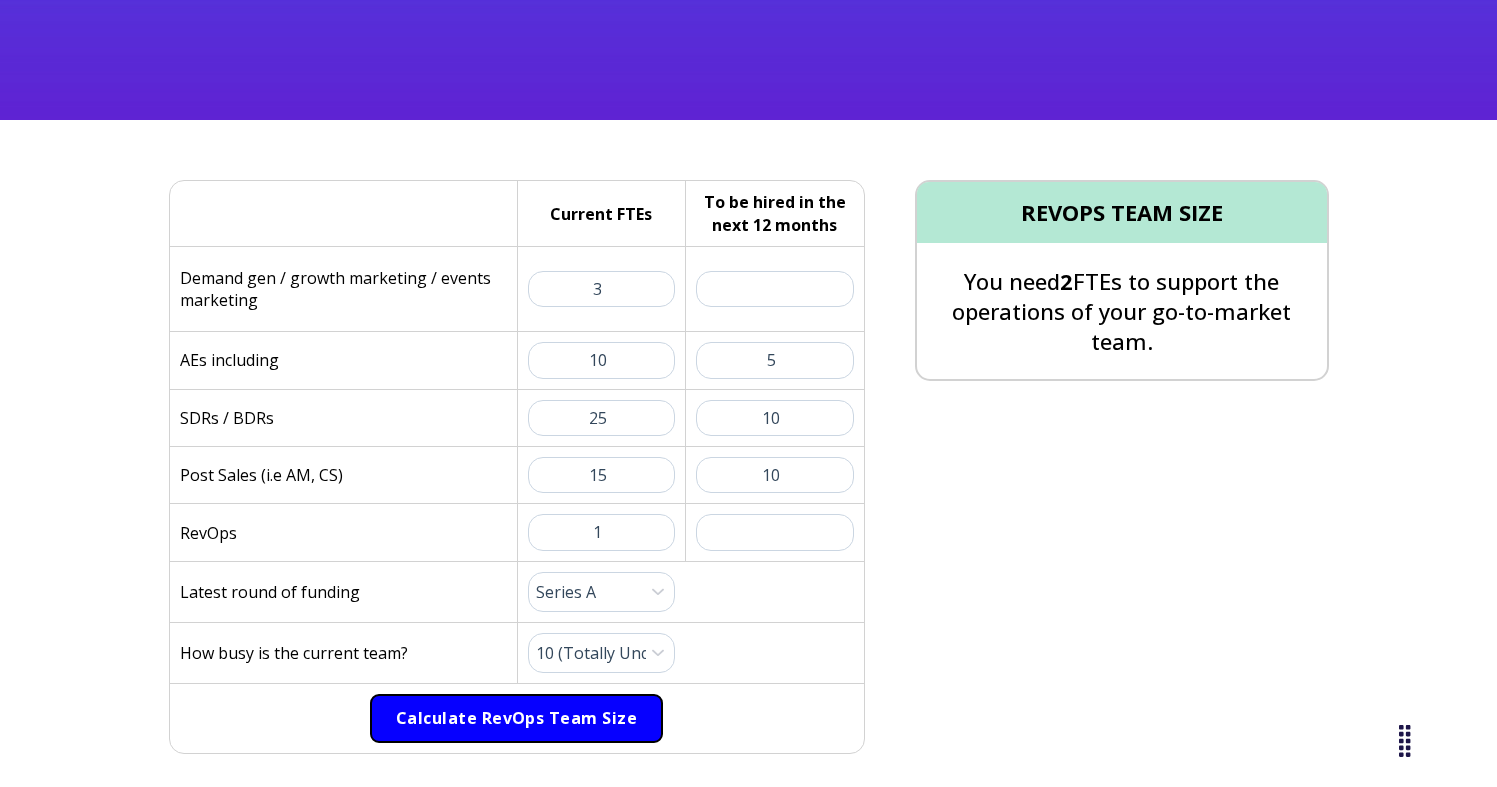 click on "Calculate RevOps Team Size" at bounding box center (516, 719) 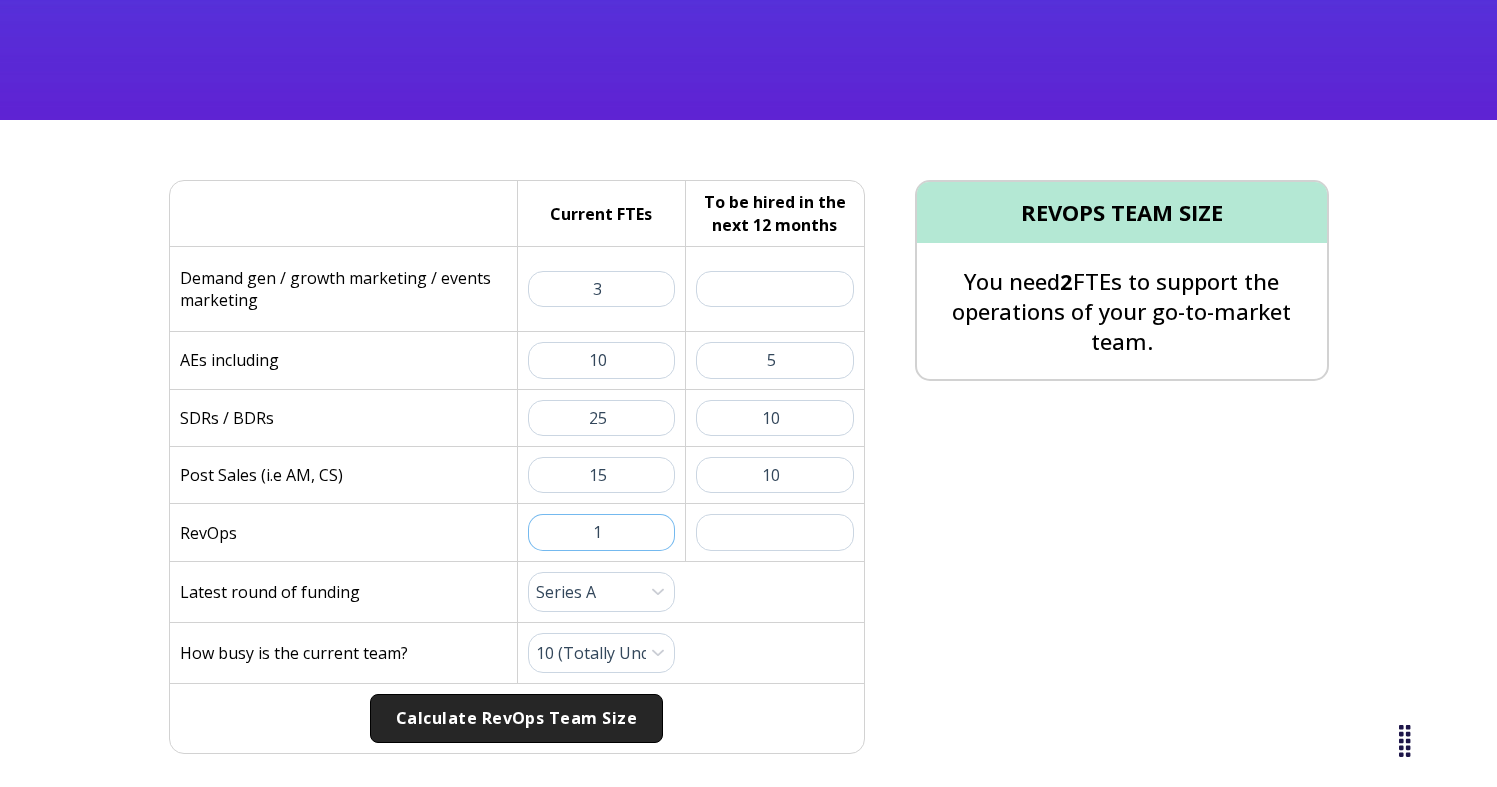 click on "1" at bounding box center [602, 532] 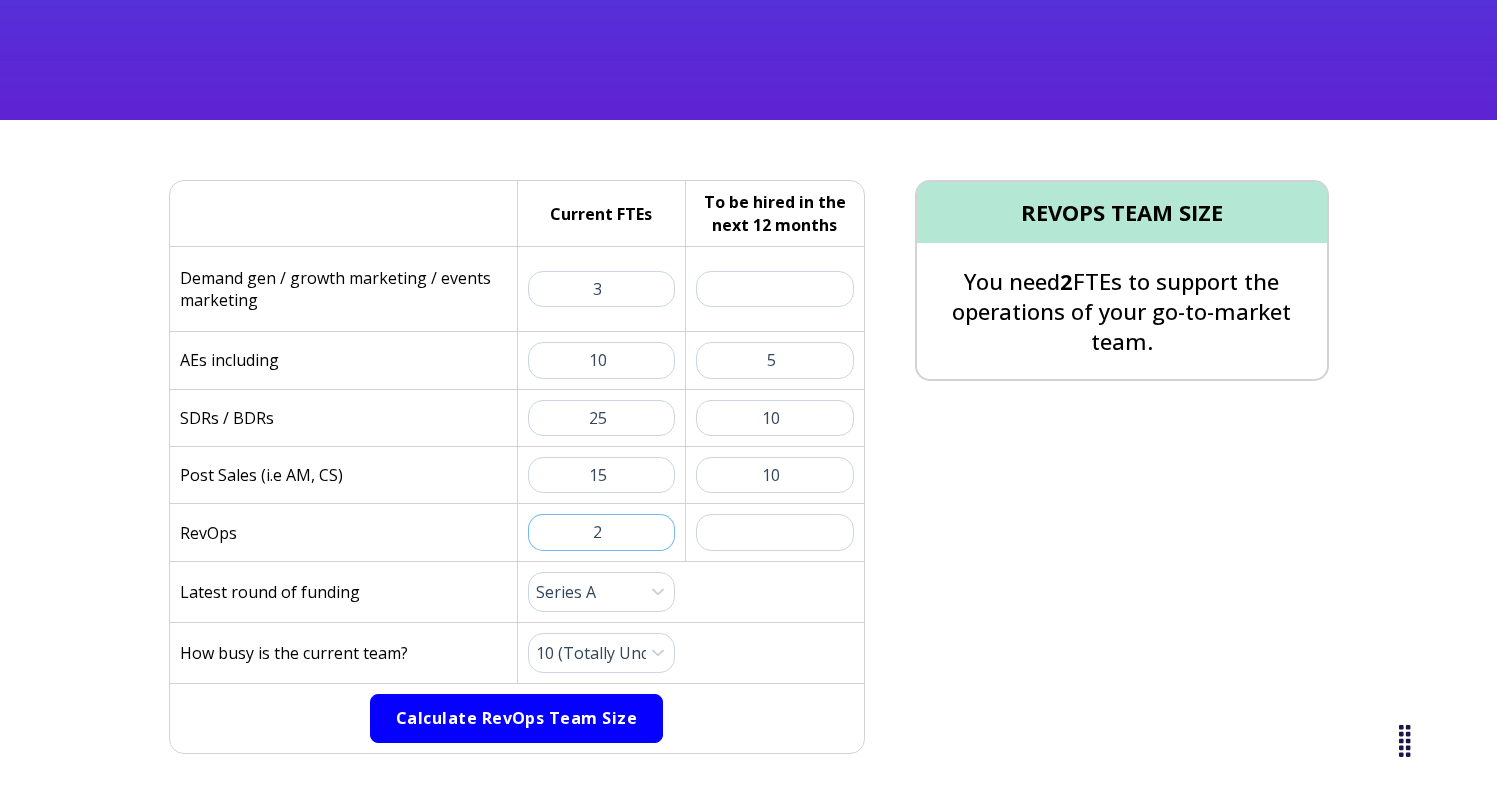 type on "2" 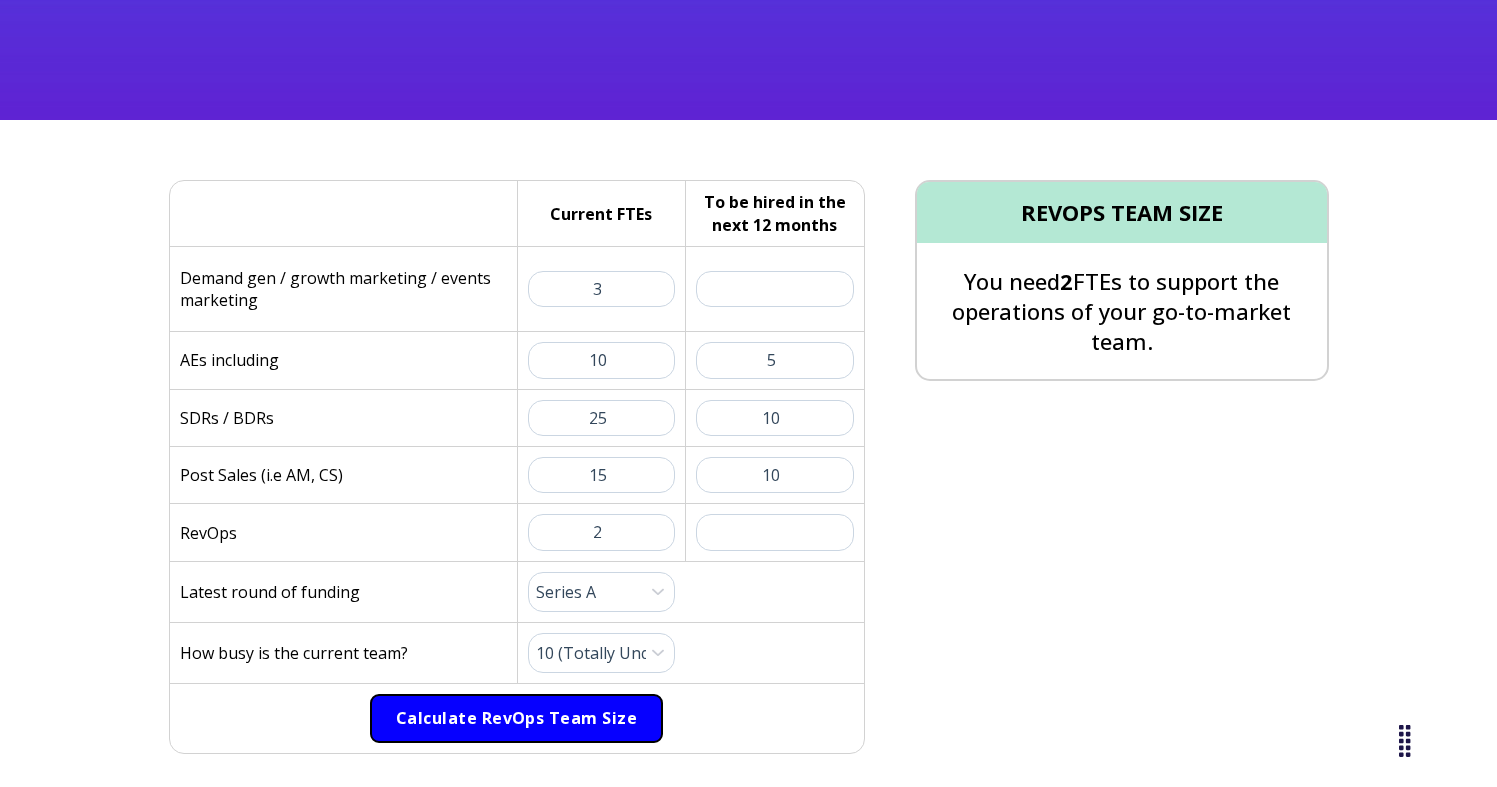 click on "Calculate RevOps Team Size" at bounding box center (516, 719) 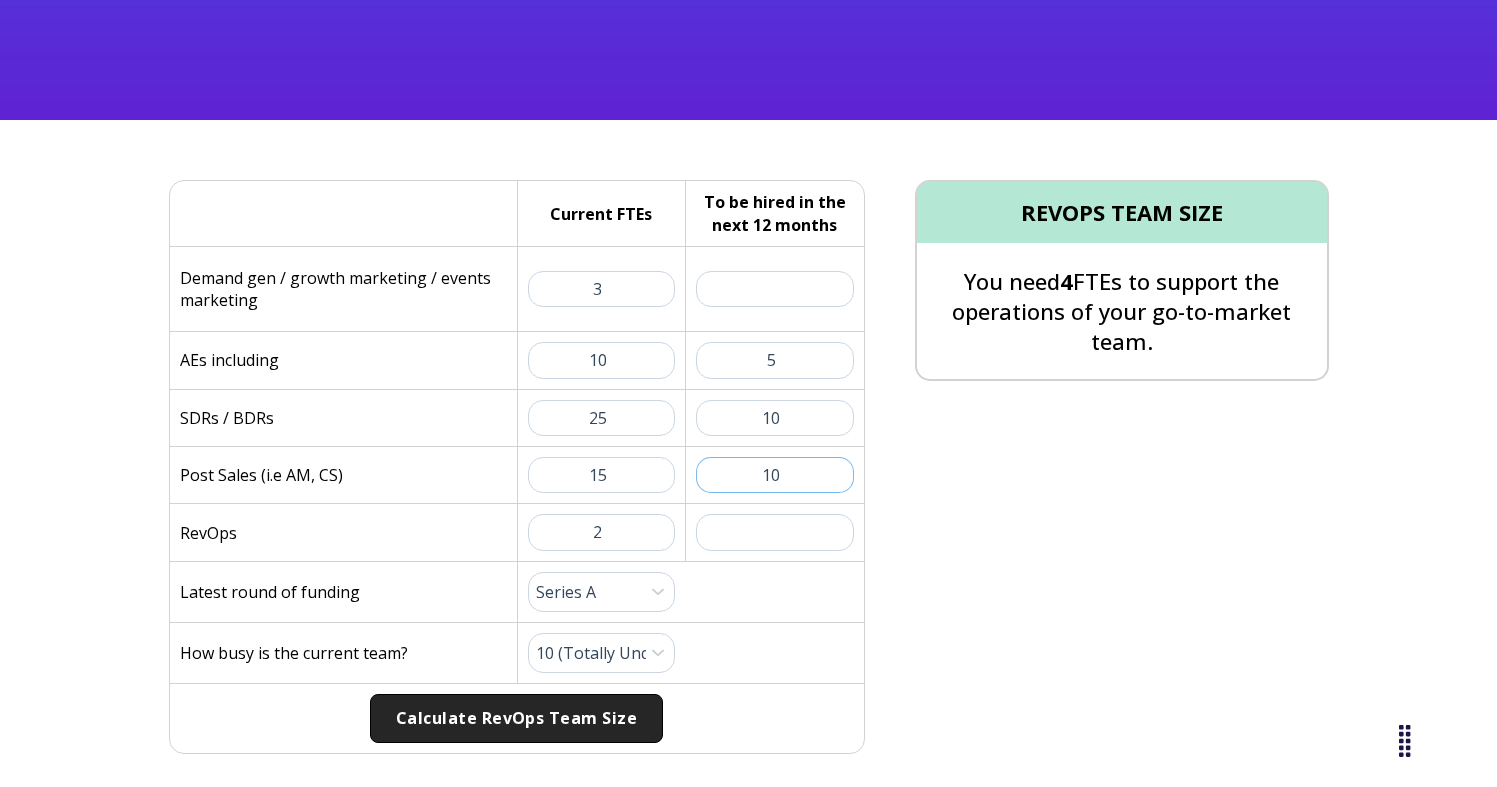 click on "10" at bounding box center (775, 475) 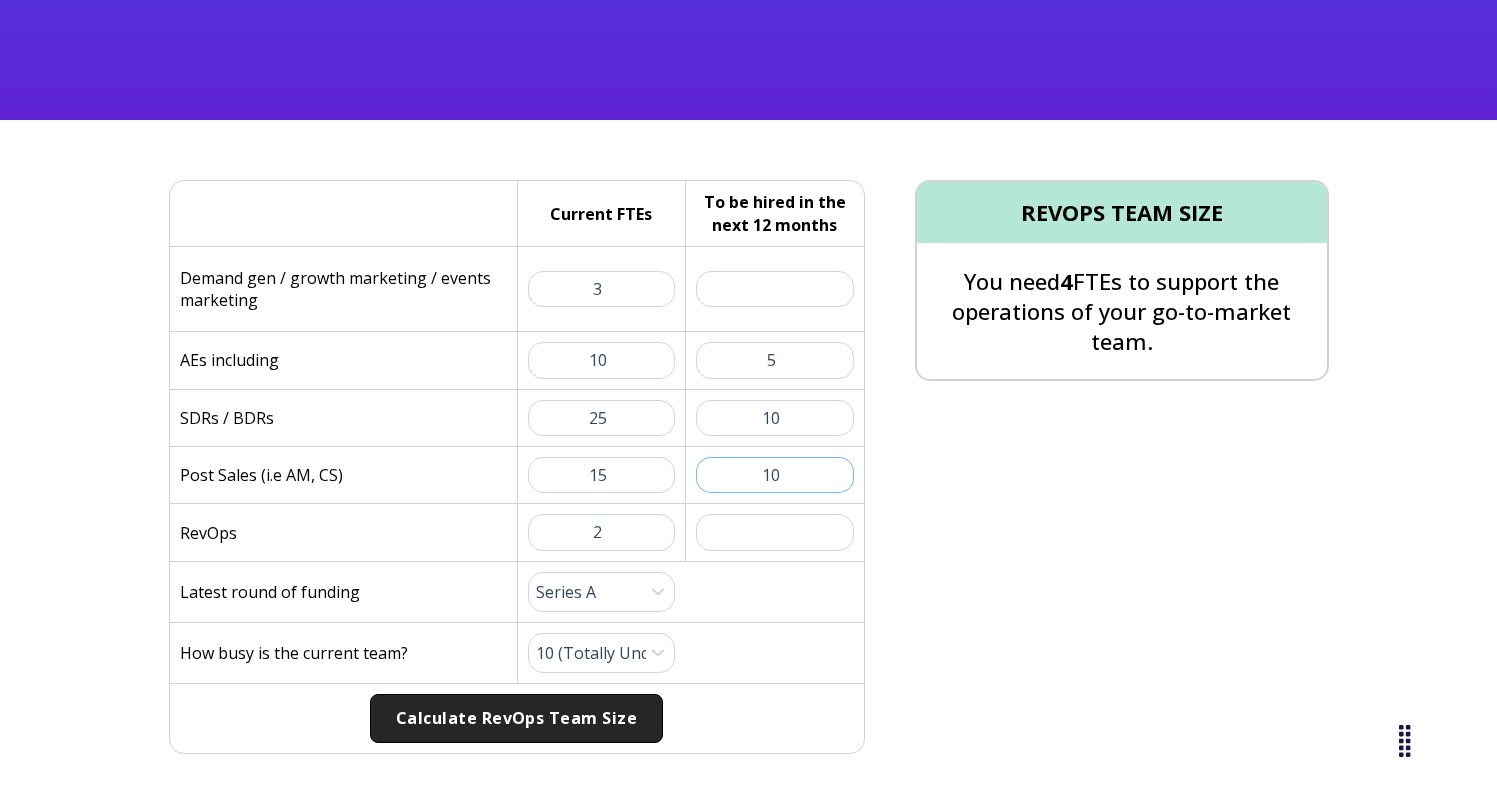 click on "10" at bounding box center [775, 475] 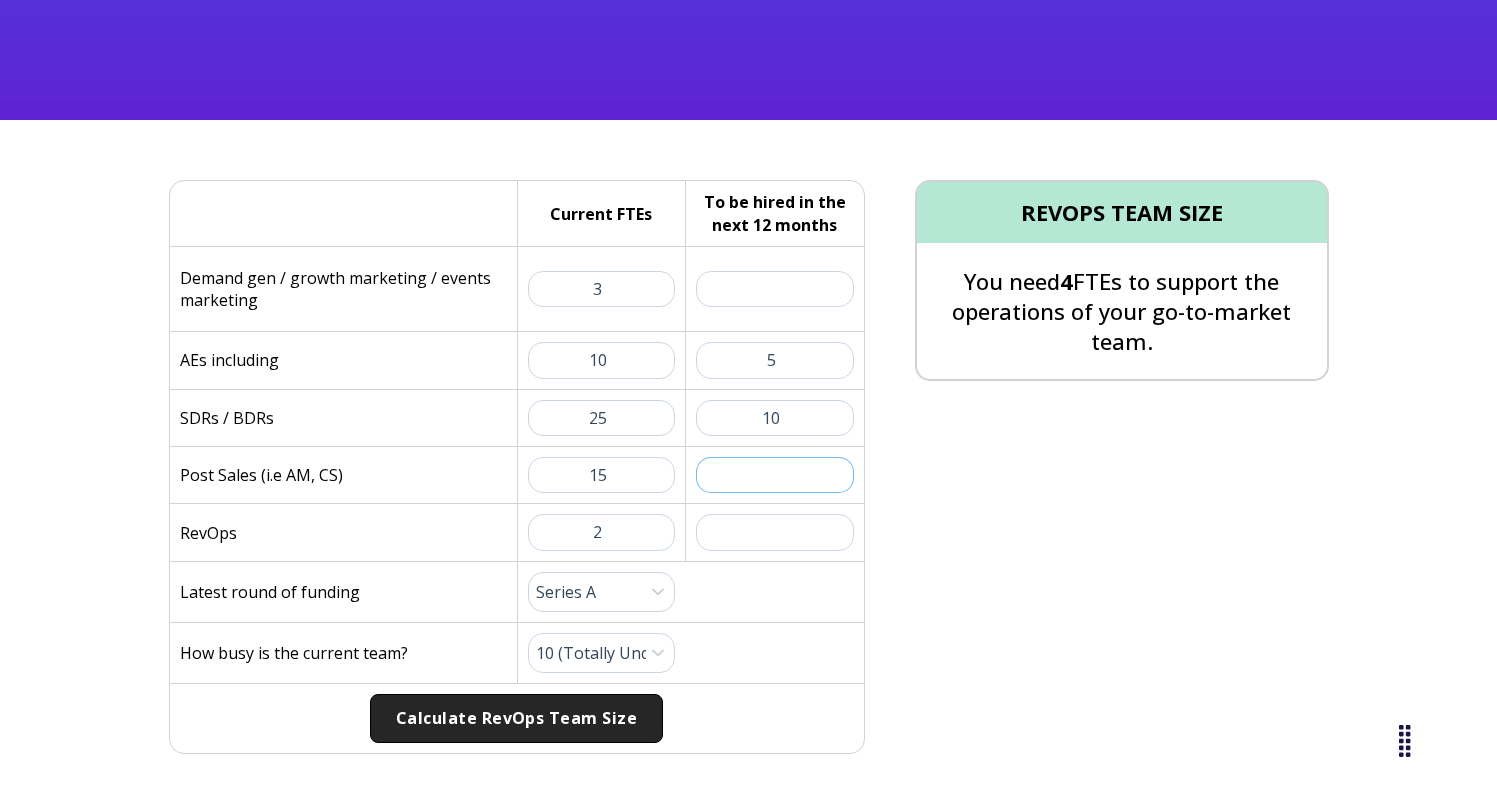 type 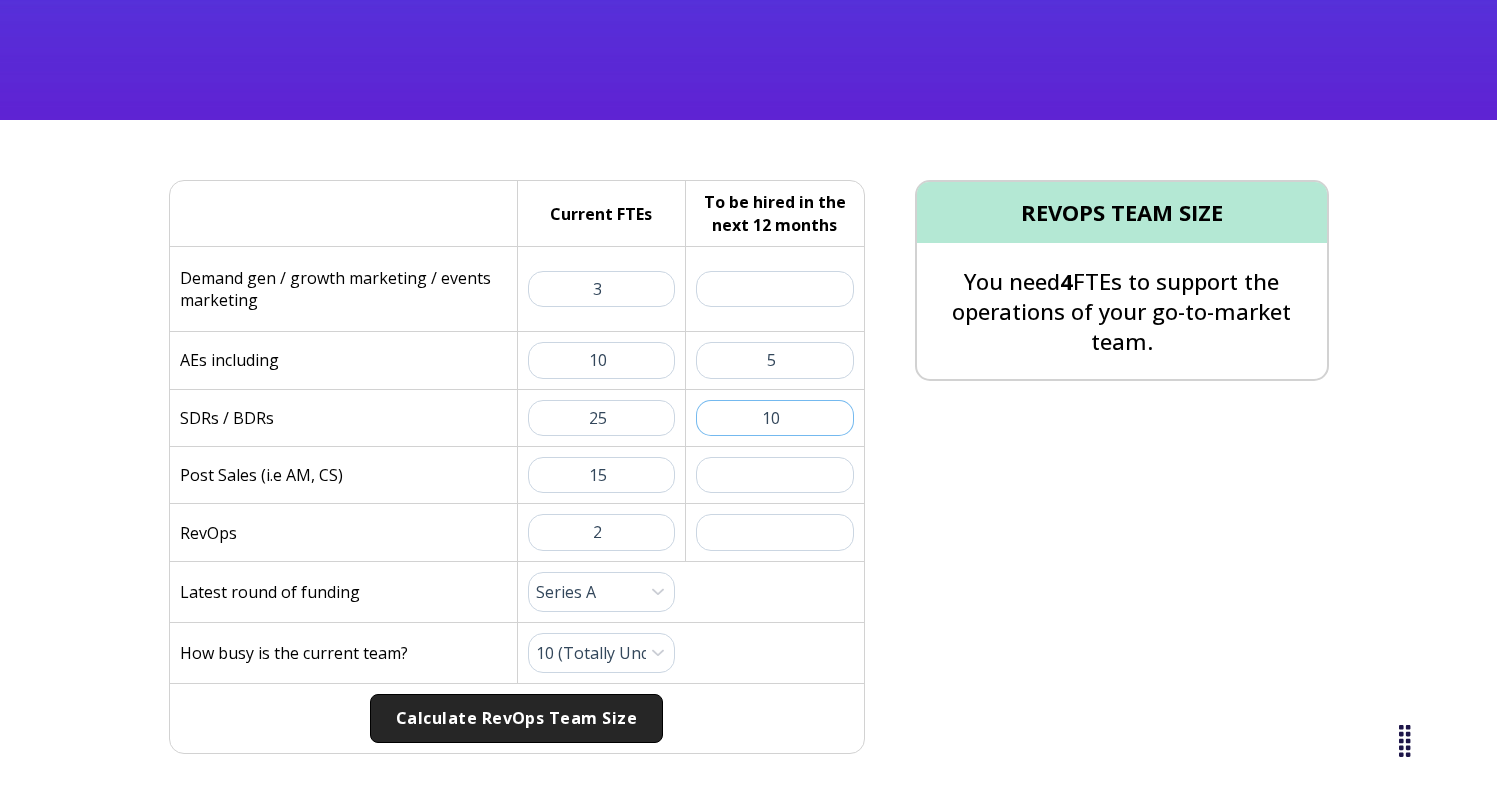 click on "10" at bounding box center (775, 418) 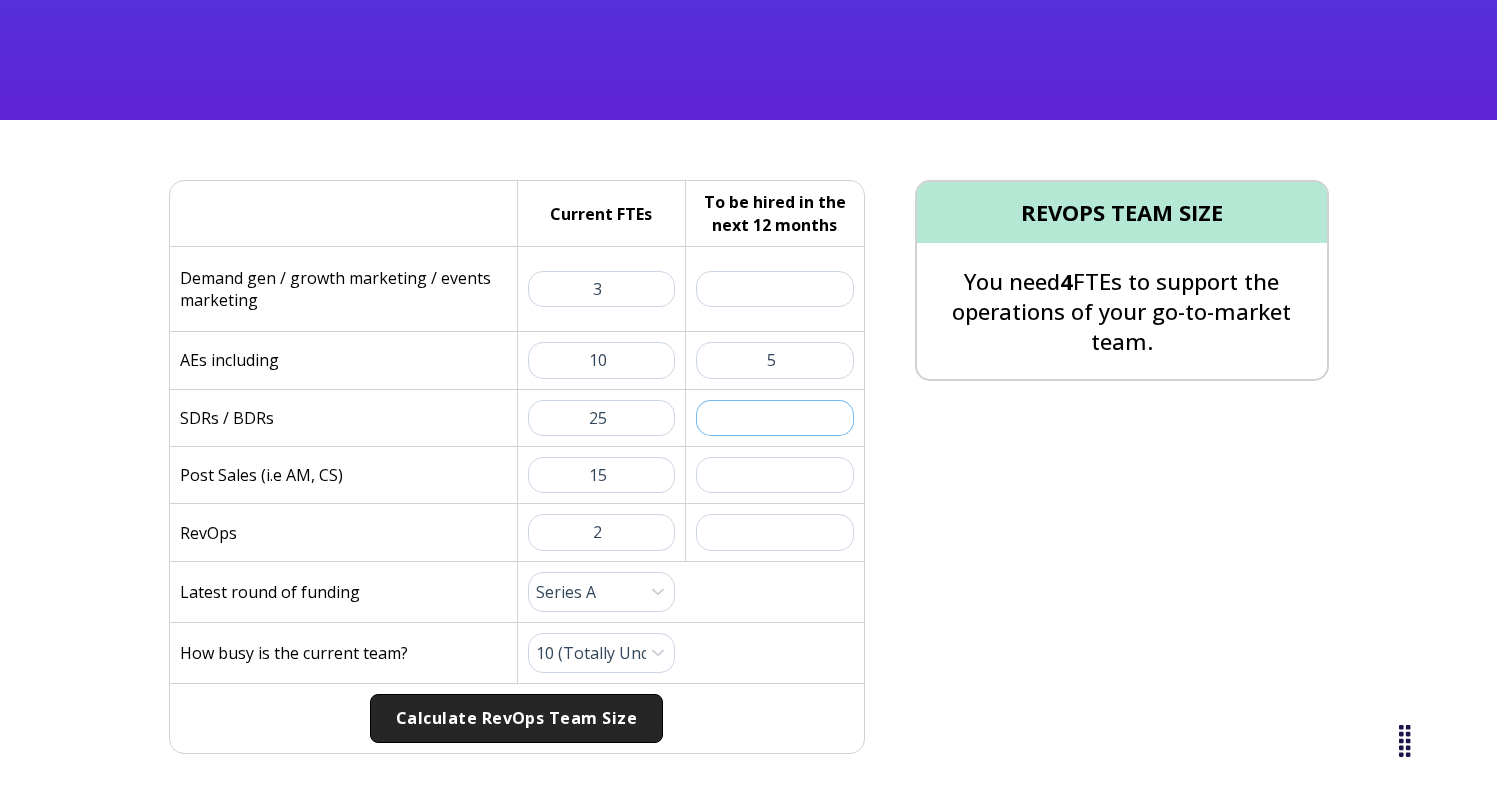 type 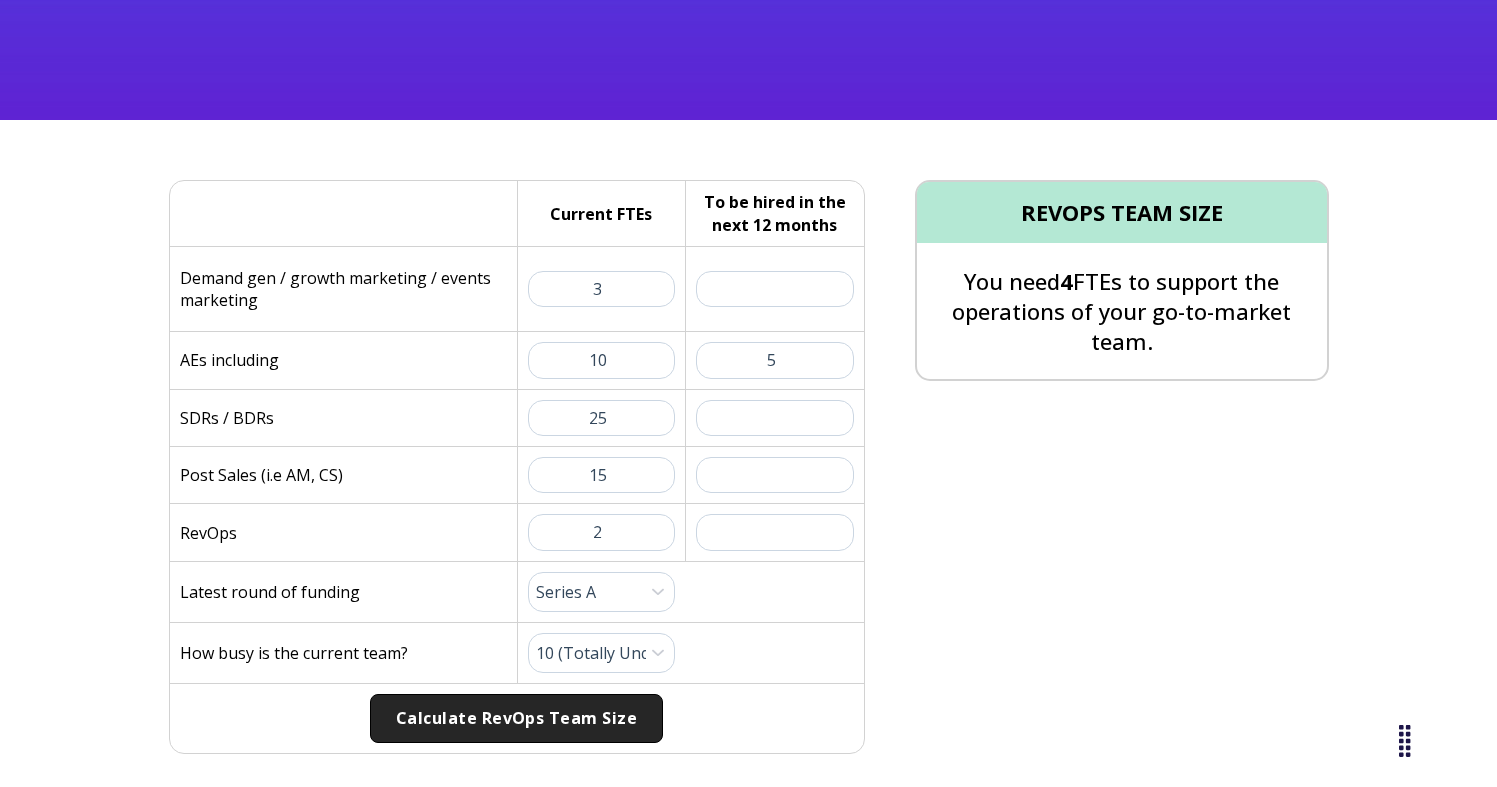 click on "To be hired in the next 12 months:
5" at bounding box center [769, 360] 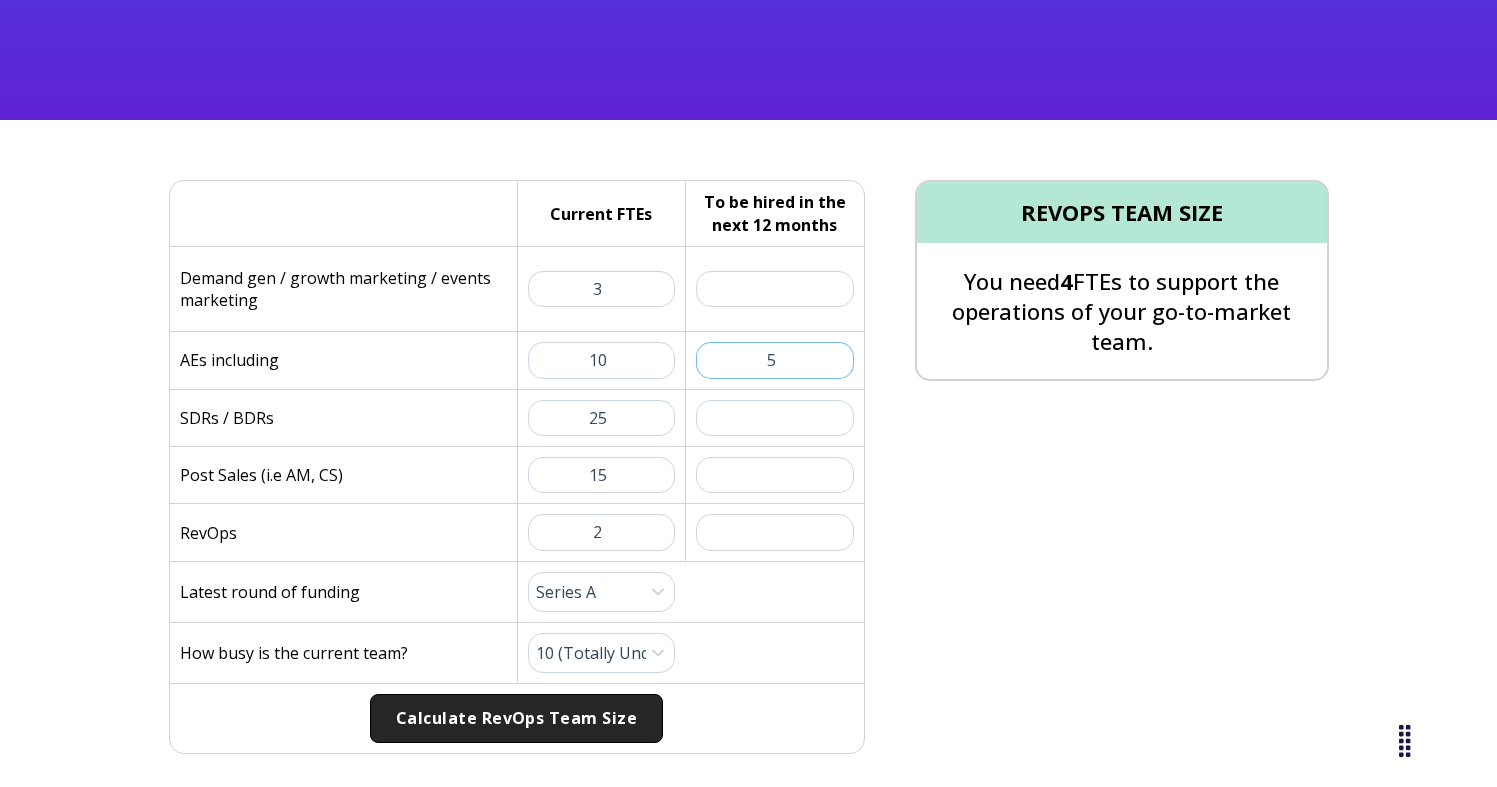 click on "5" at bounding box center (775, 360) 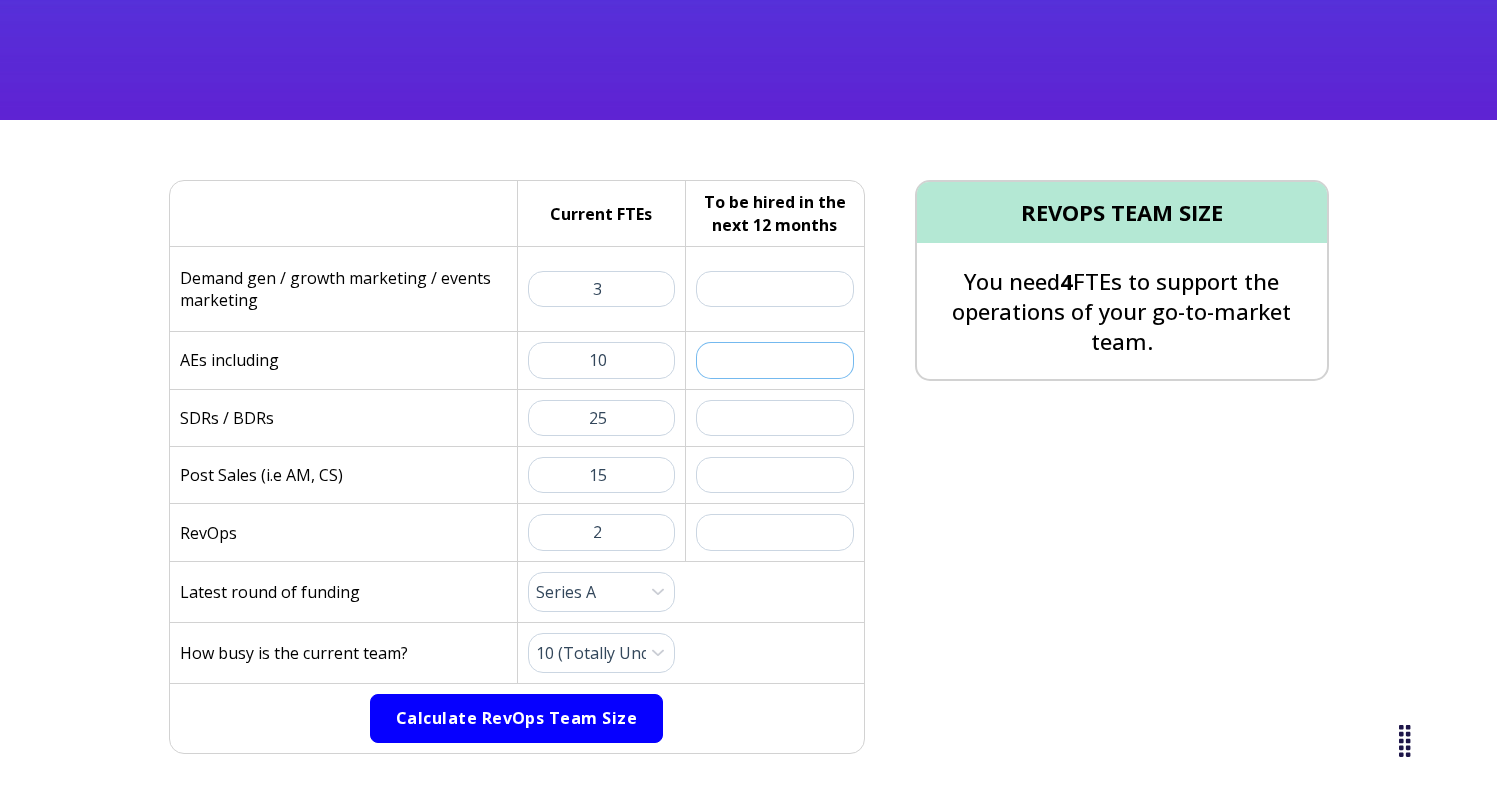 type 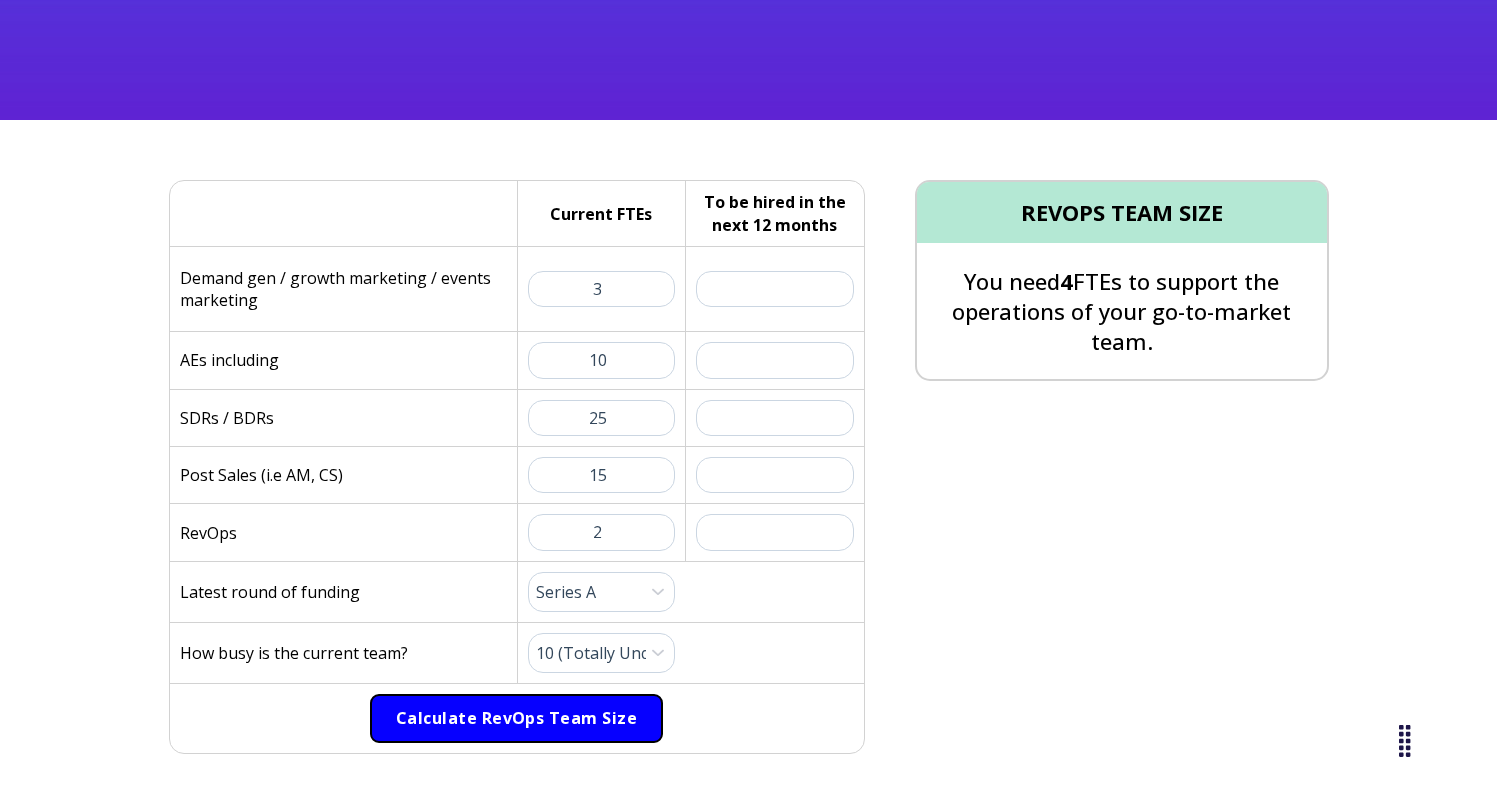 click on "Calculate RevOps Team Size" at bounding box center [516, 719] 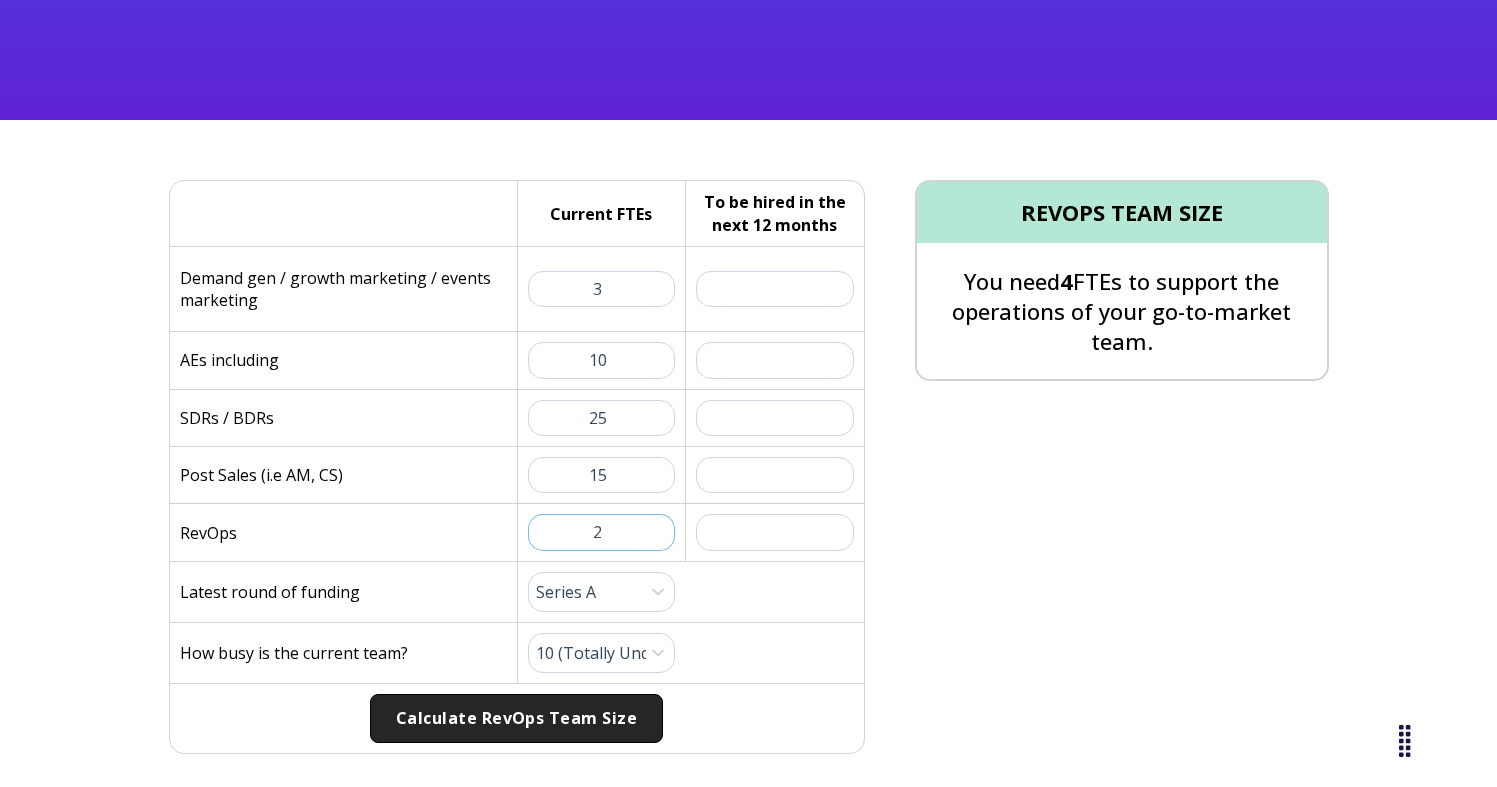click on "2" at bounding box center [602, 532] 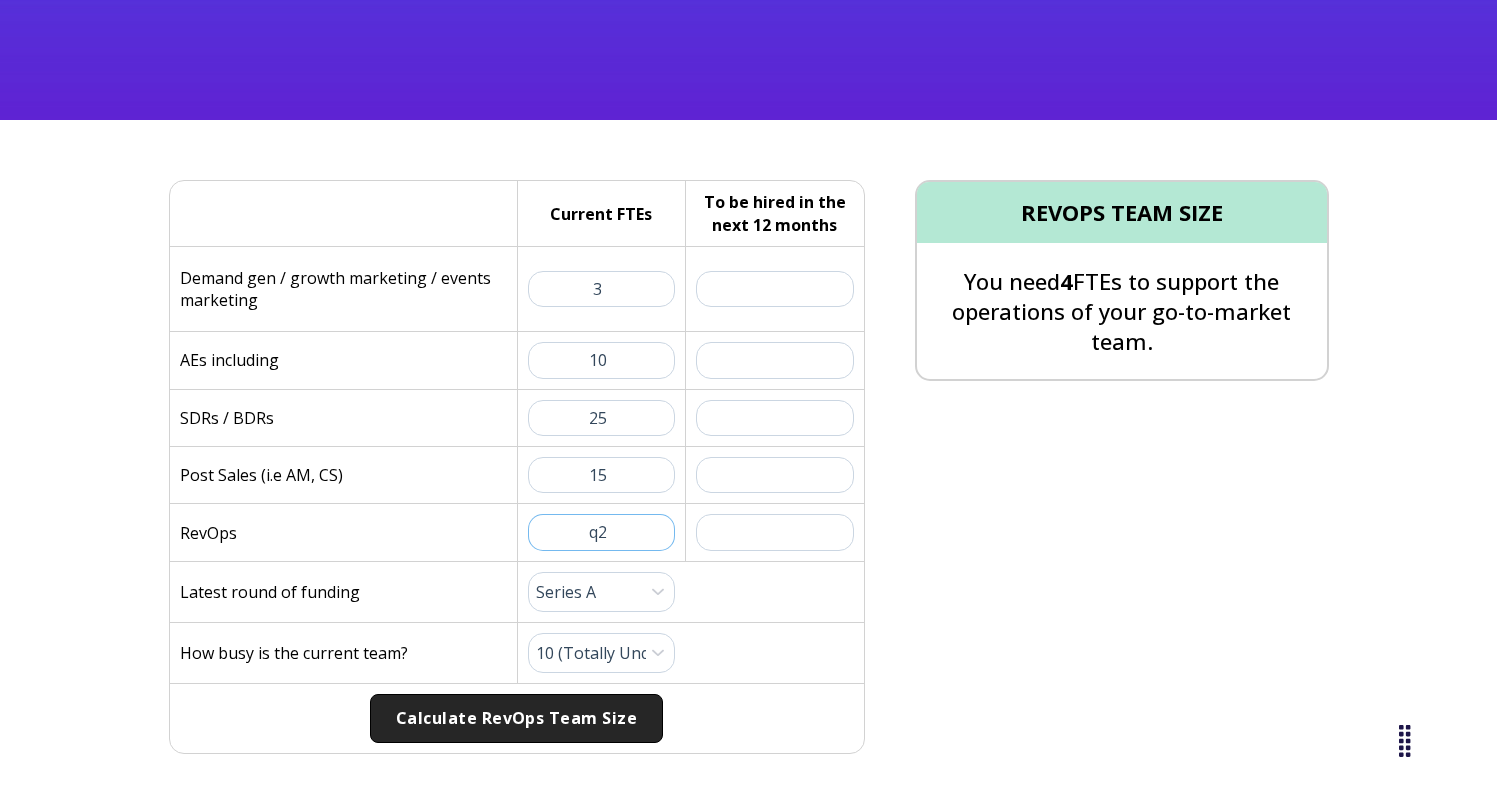 type on "2" 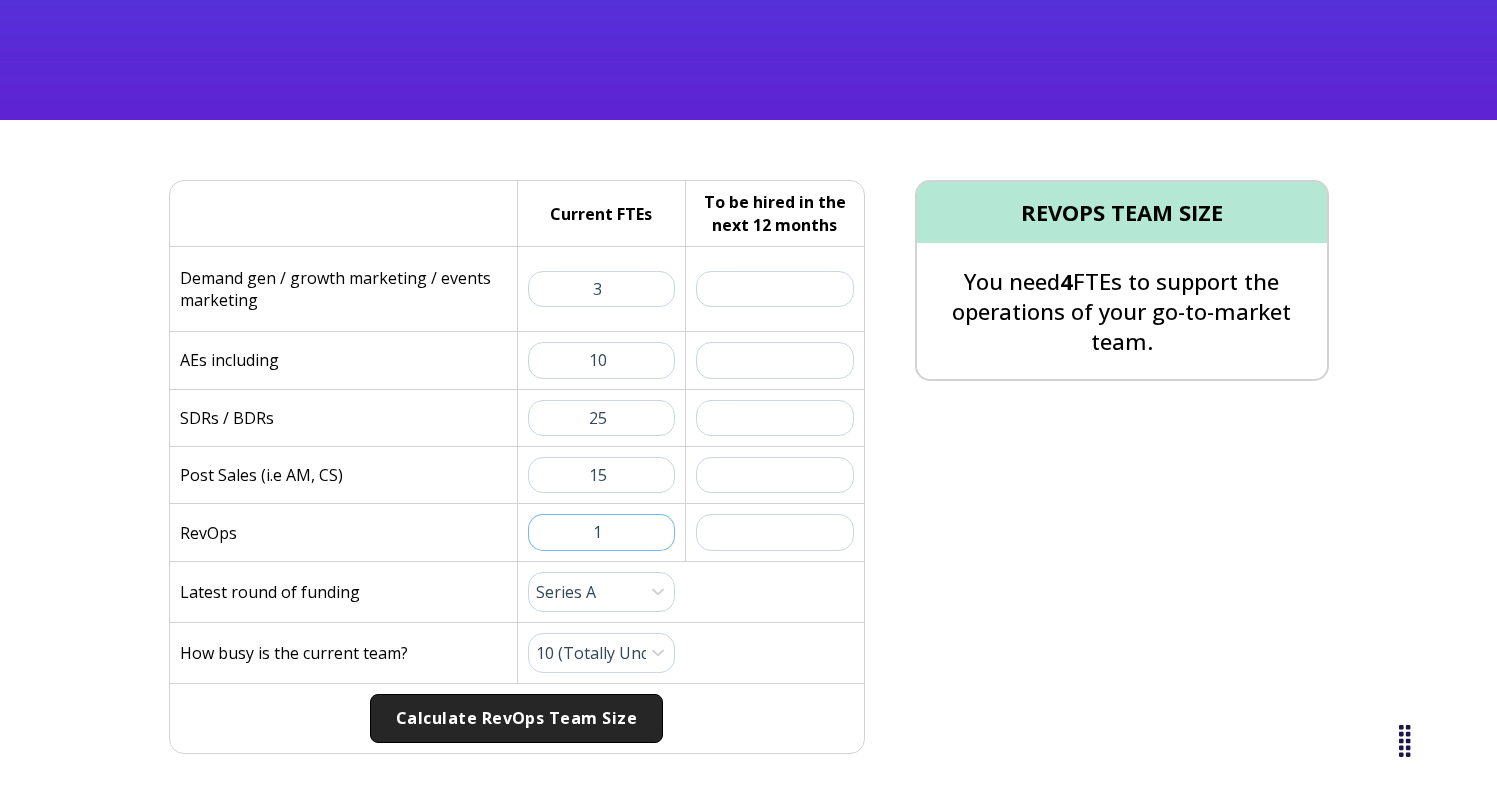 type on "1" 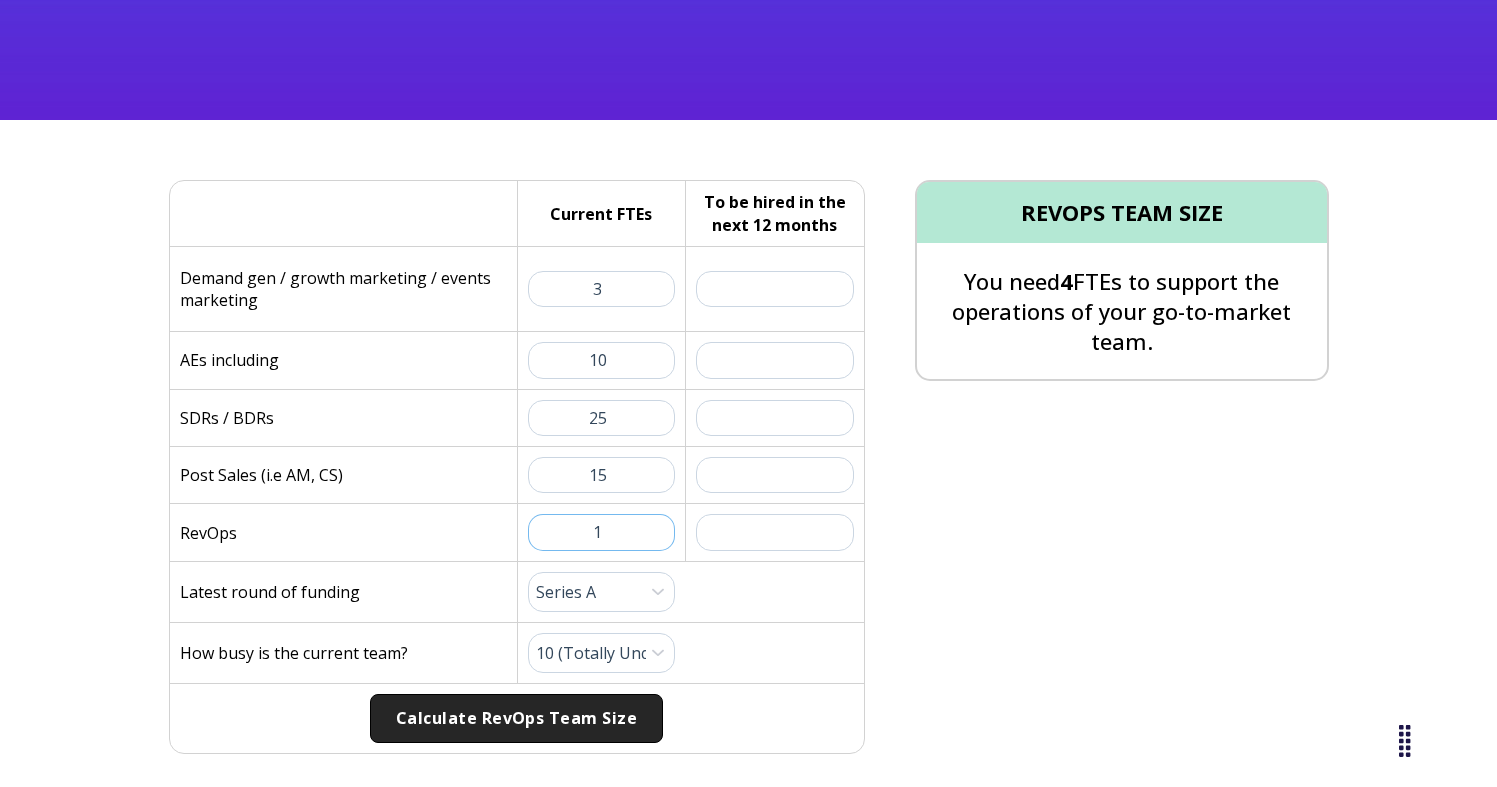 click on "1" at bounding box center [602, 532] 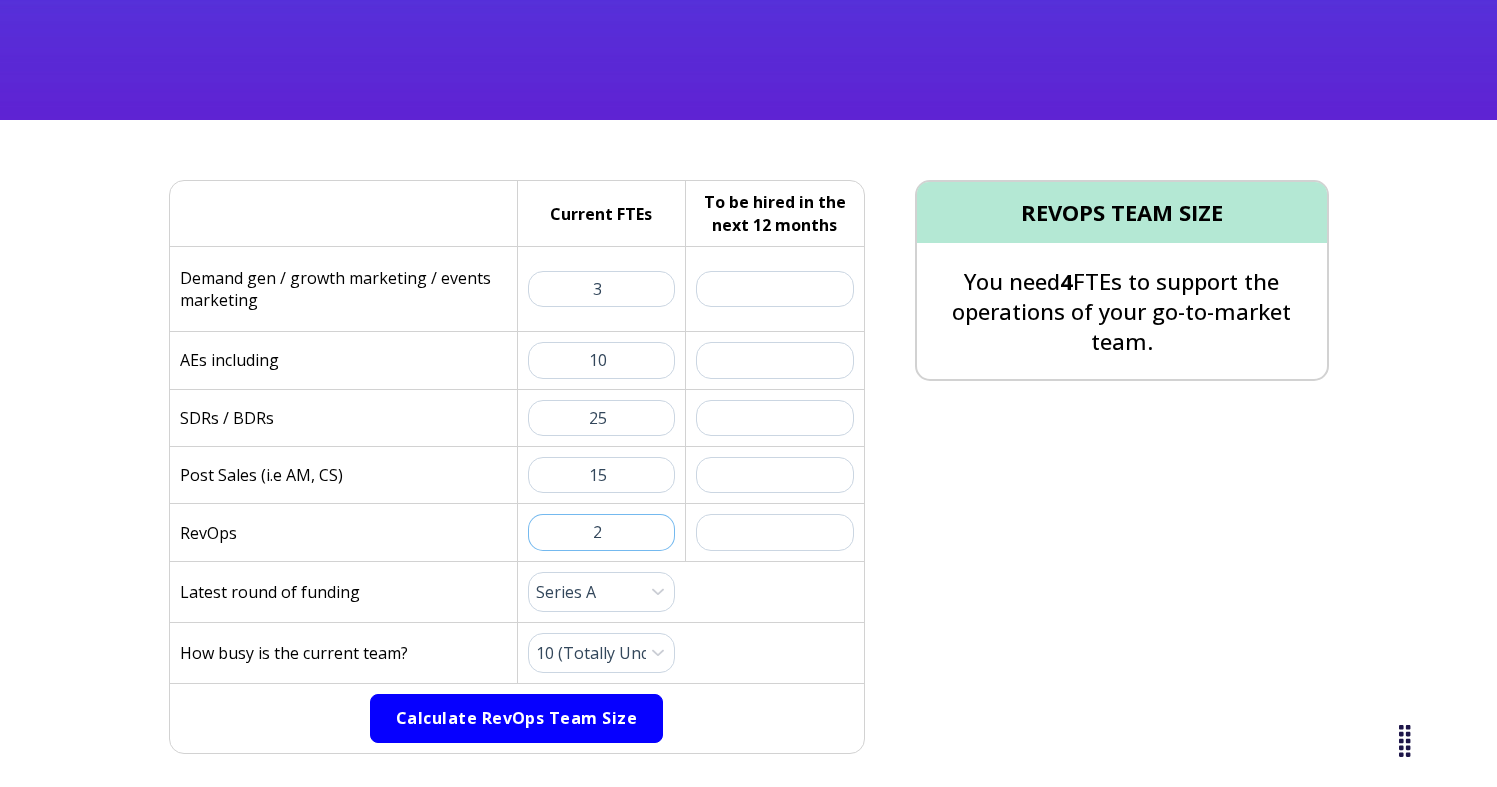 type on "2" 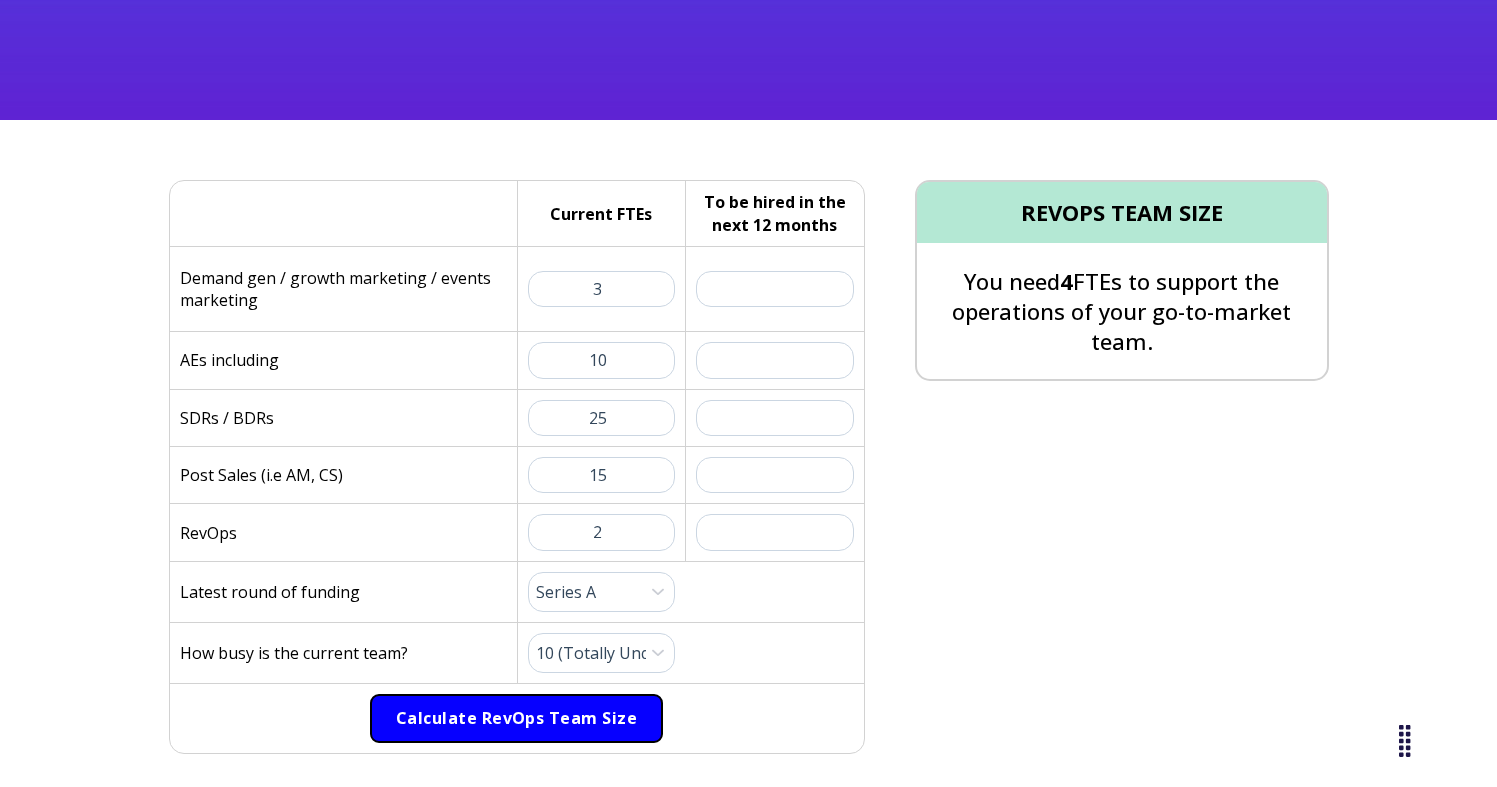 click on "Calculate RevOps Team Size" at bounding box center (516, 719) 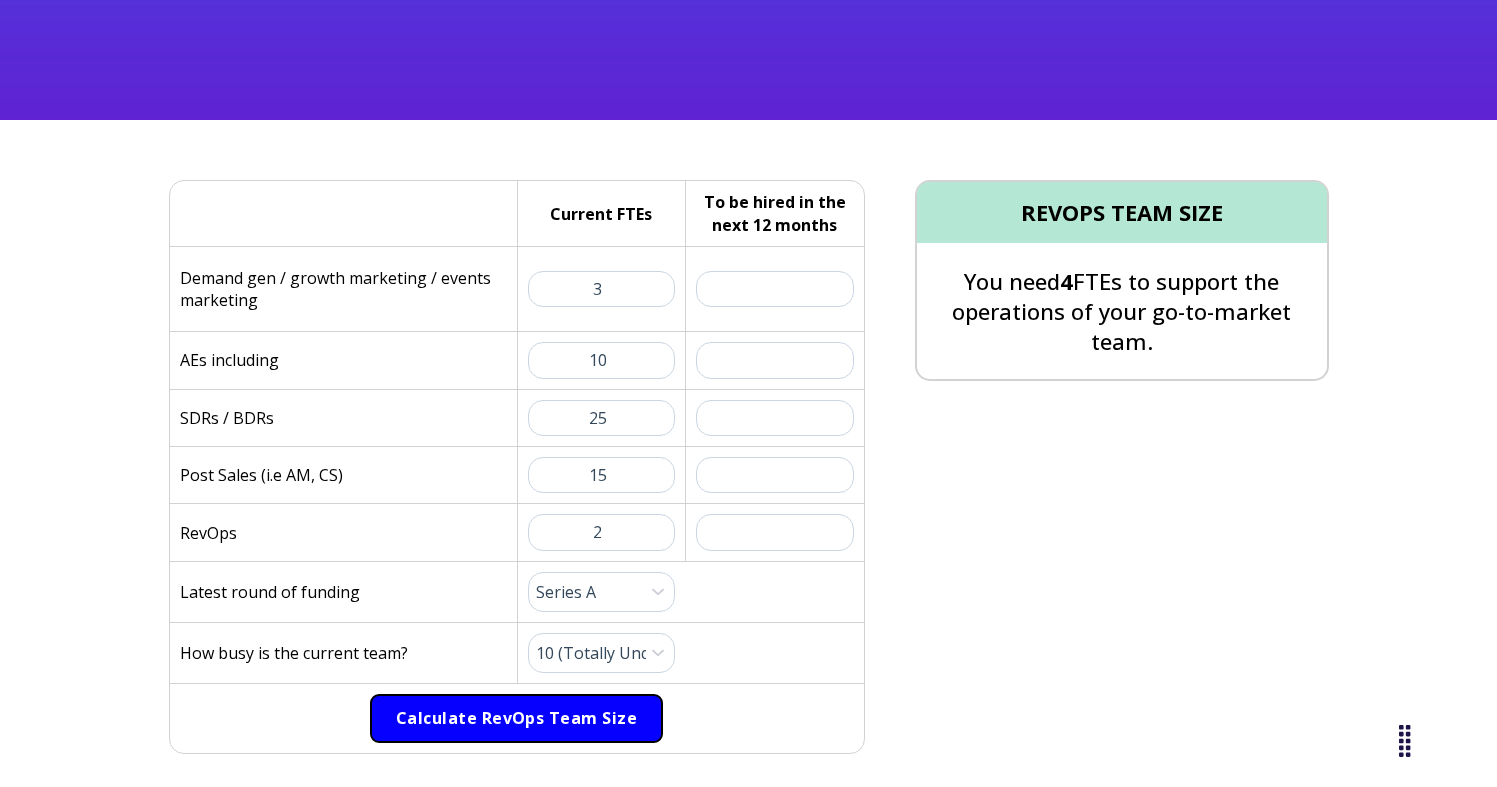 click on "Calculate RevOps Team Size" at bounding box center [516, 719] 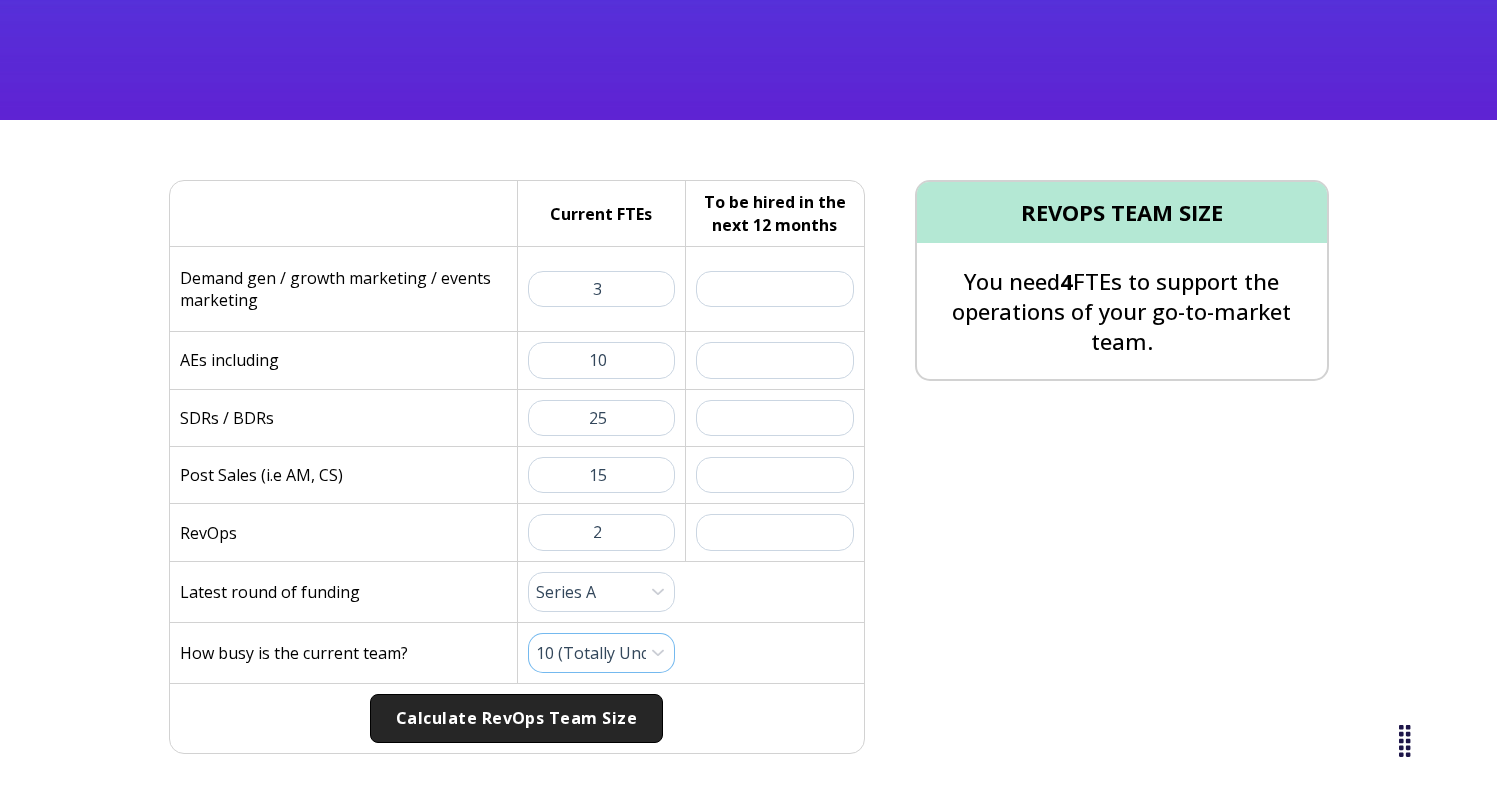click on "Please Select
1 (Plenty of Bandwidth)
2
3
4
5
6
7
8
9
10 (Totally Underwater)" at bounding box center (602, 653) 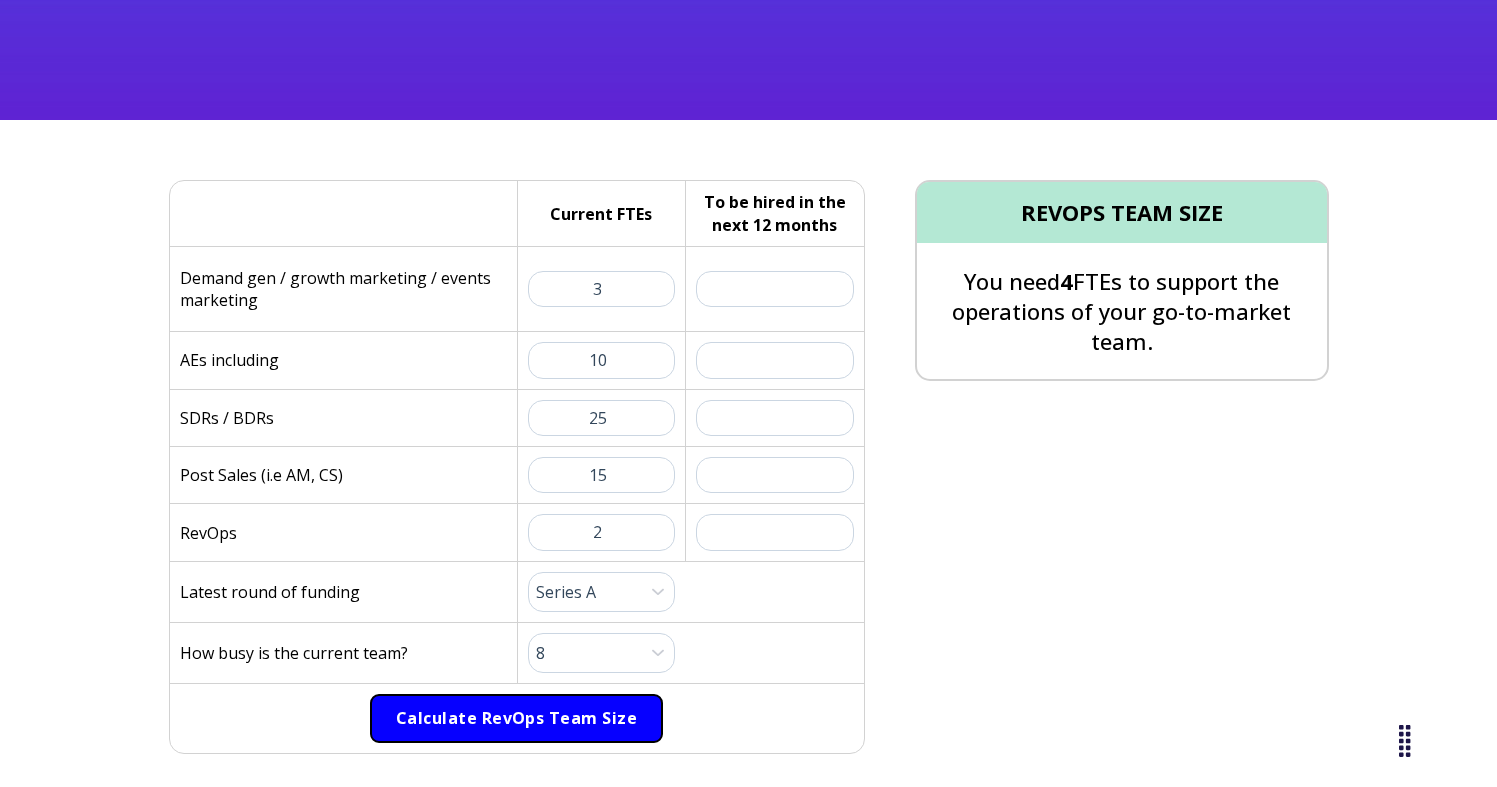 click on "Calculate RevOps Team Size" at bounding box center (516, 719) 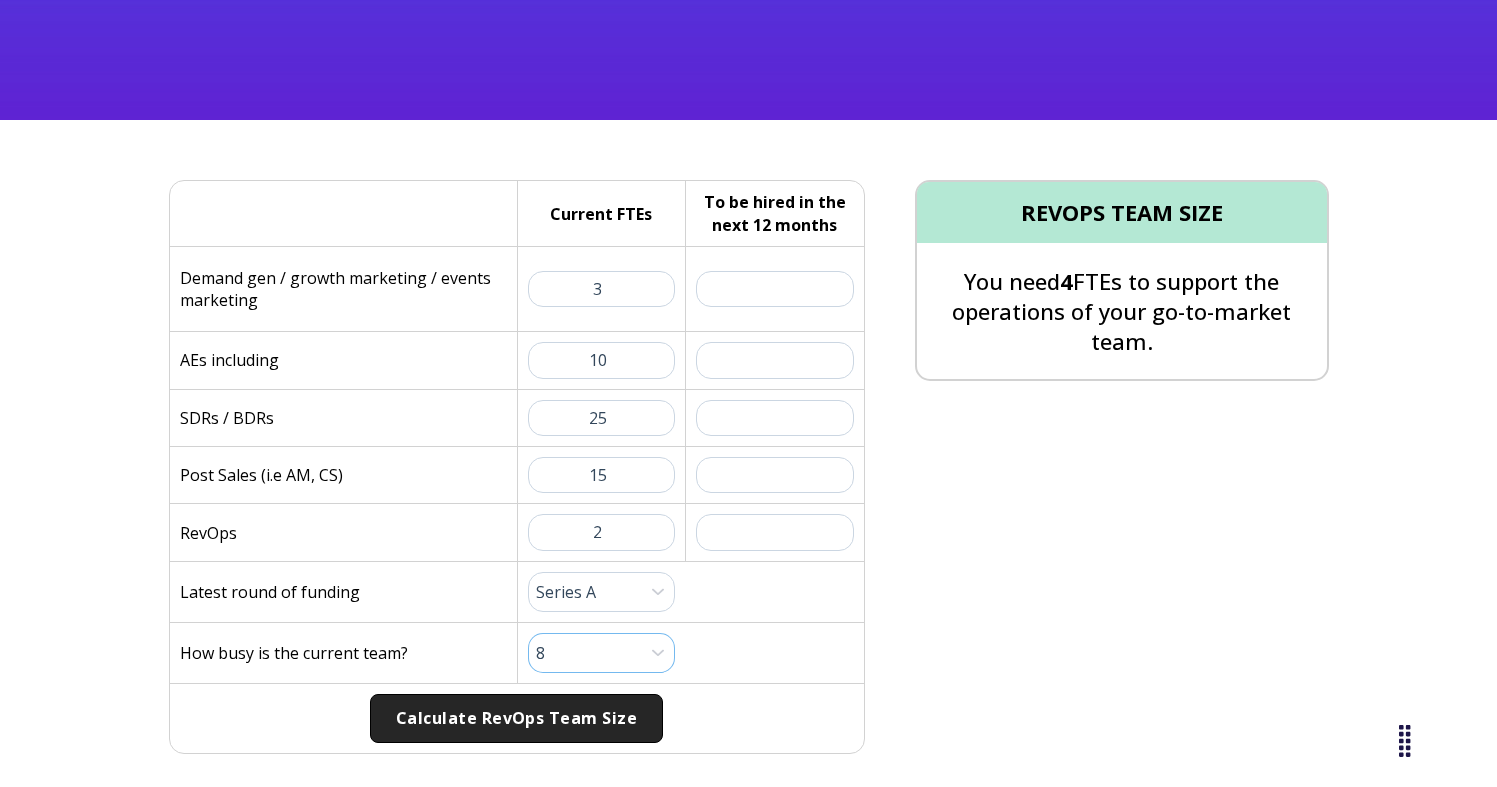 click on "Please Select
1 (Plenty of Bandwidth)
2
3
4
5
6
7
8
9
10 (Totally Underwater)" at bounding box center (602, 653) 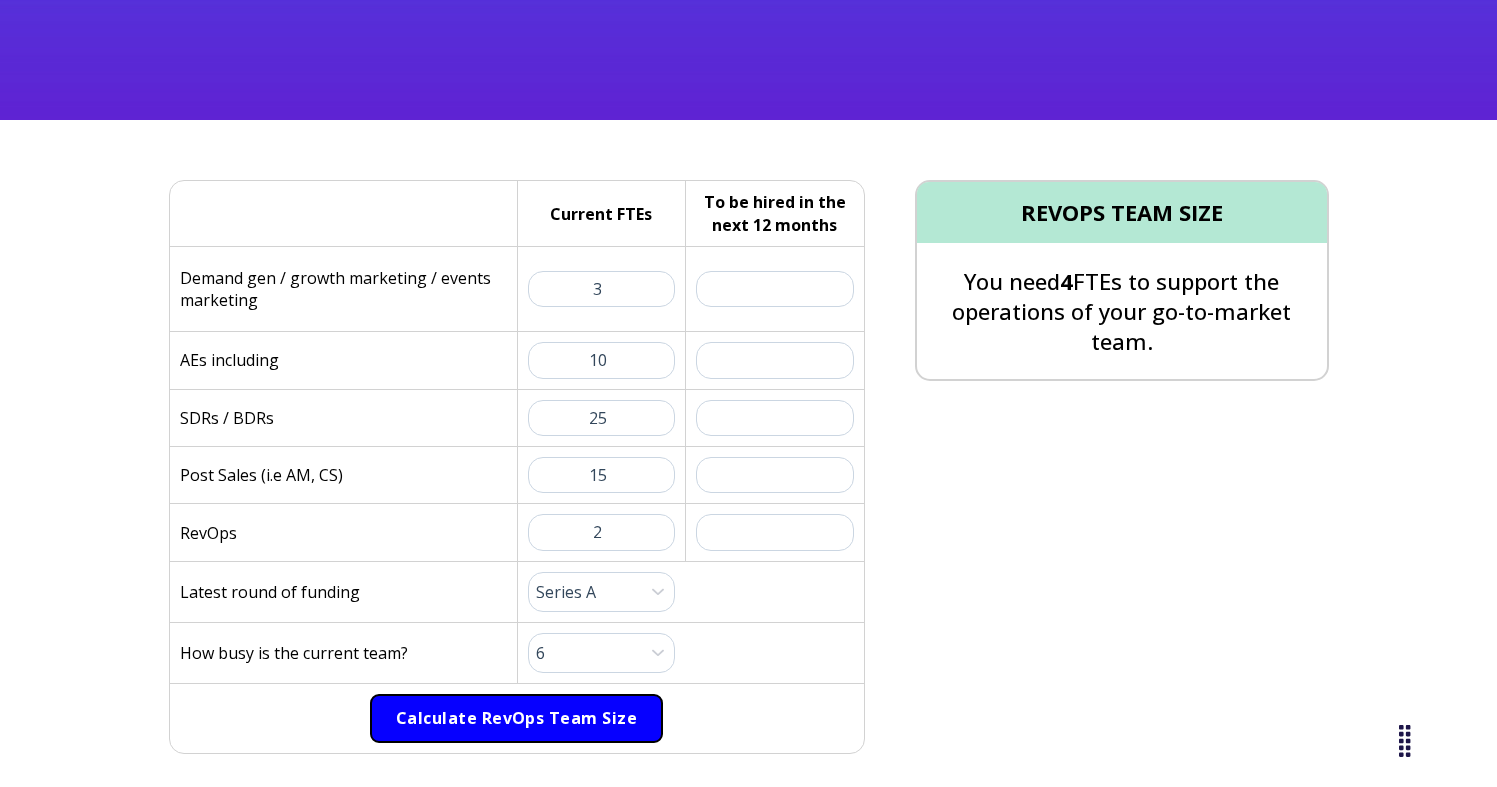 click on "Calculate RevOps Team Size" at bounding box center (516, 719) 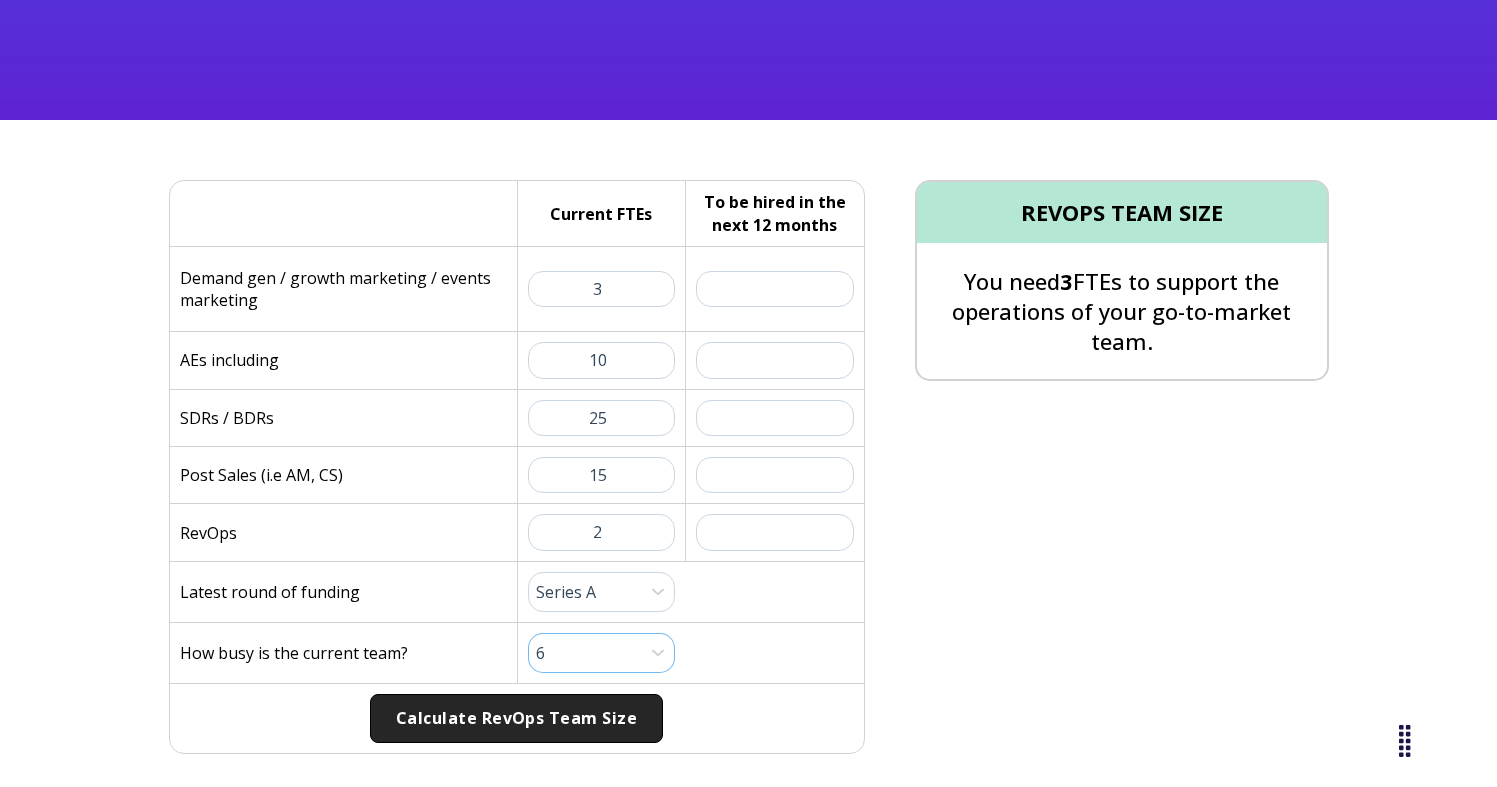 click on "Please Select
1 (Plenty of Bandwidth)
2
3
4
5
6
7
8
9
10 (Totally Underwater)" at bounding box center [602, 653] 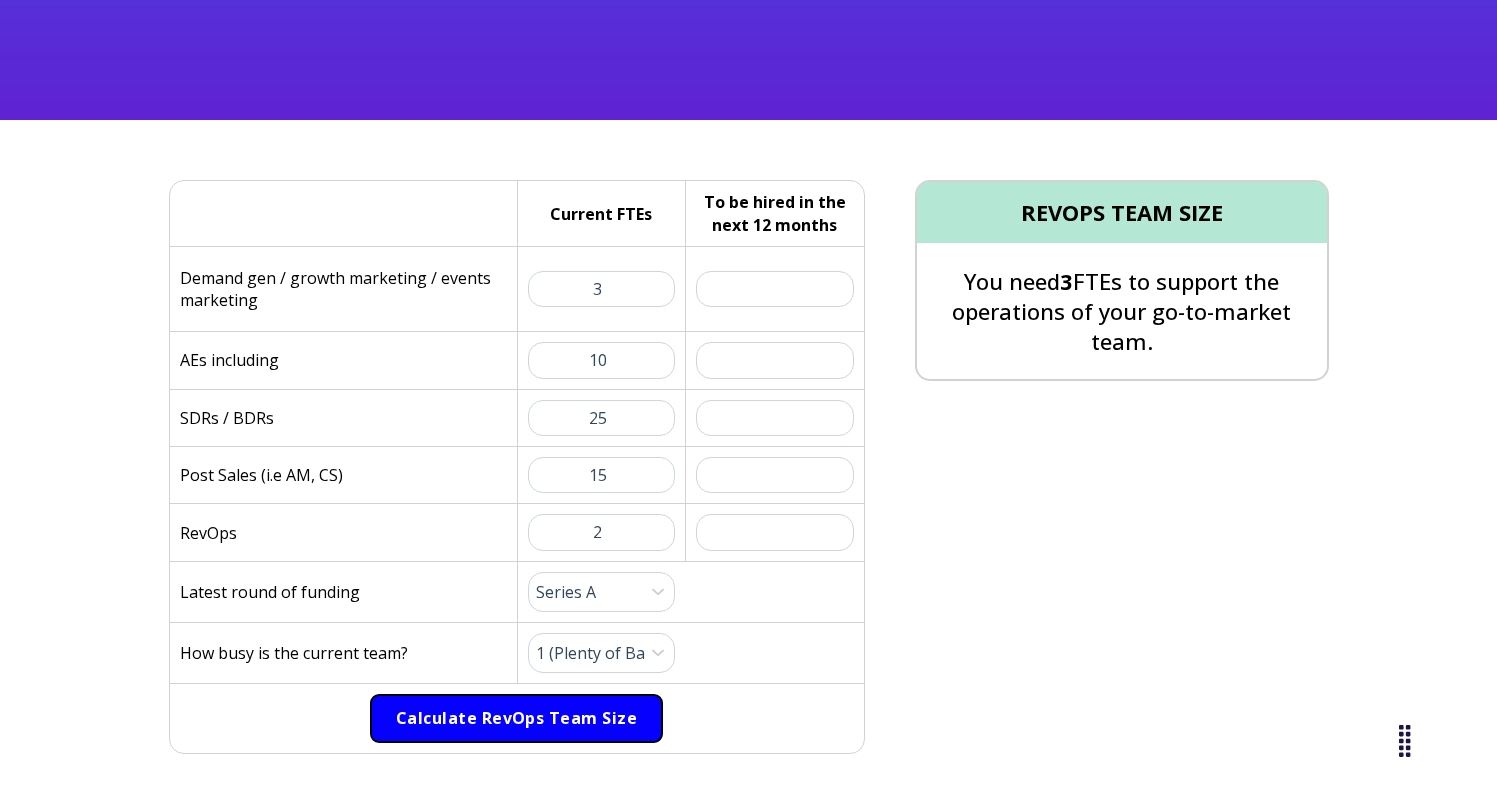 click on "Calculate RevOps Team Size" at bounding box center [516, 719] 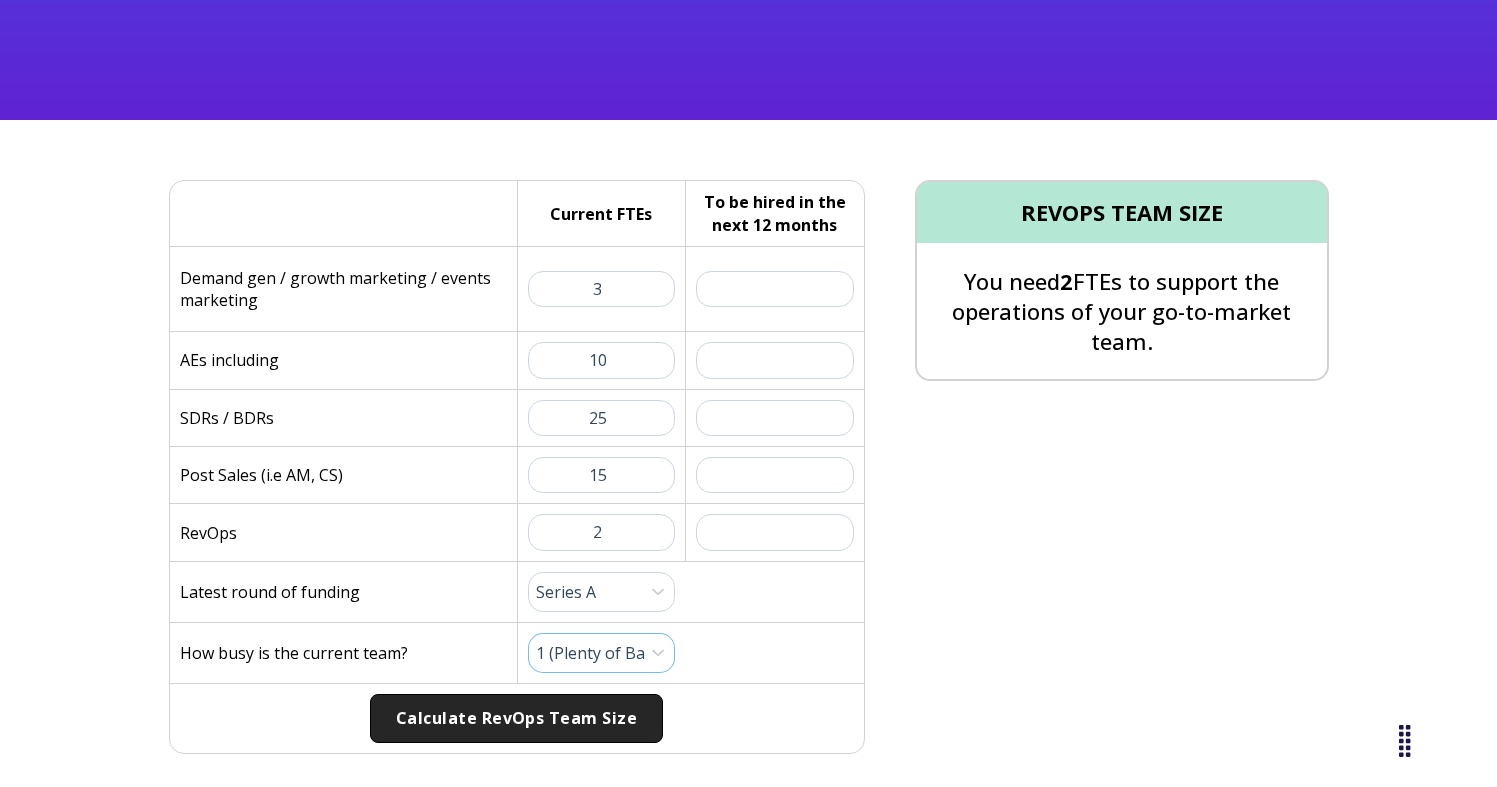 click on "Please Select
1 (Plenty of Bandwidth)
2
3
4
5
6
7
8
9
10 (Totally Underwater)" at bounding box center [602, 653] 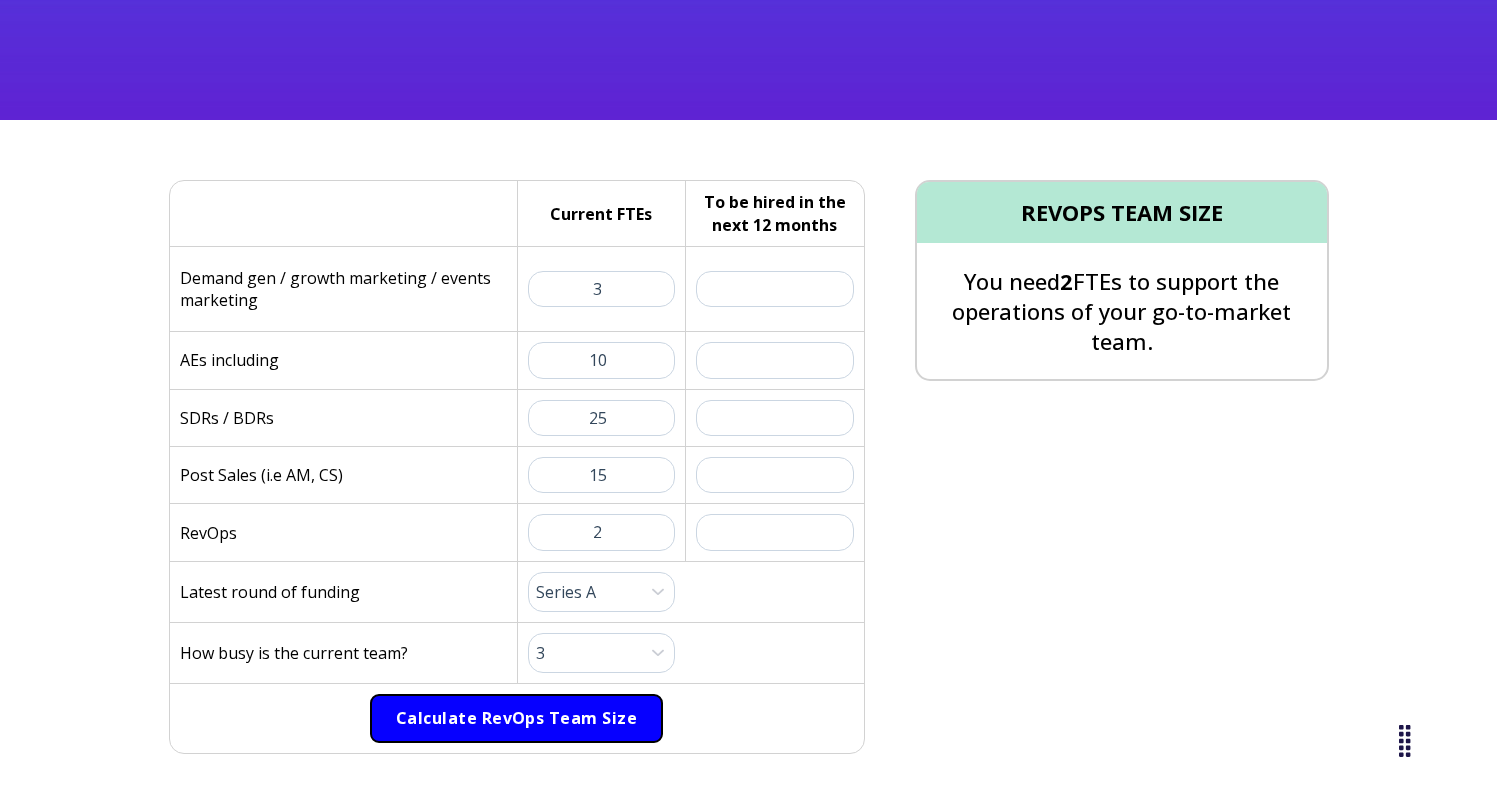 click on "Calculate RevOps Team Size" at bounding box center (516, 719) 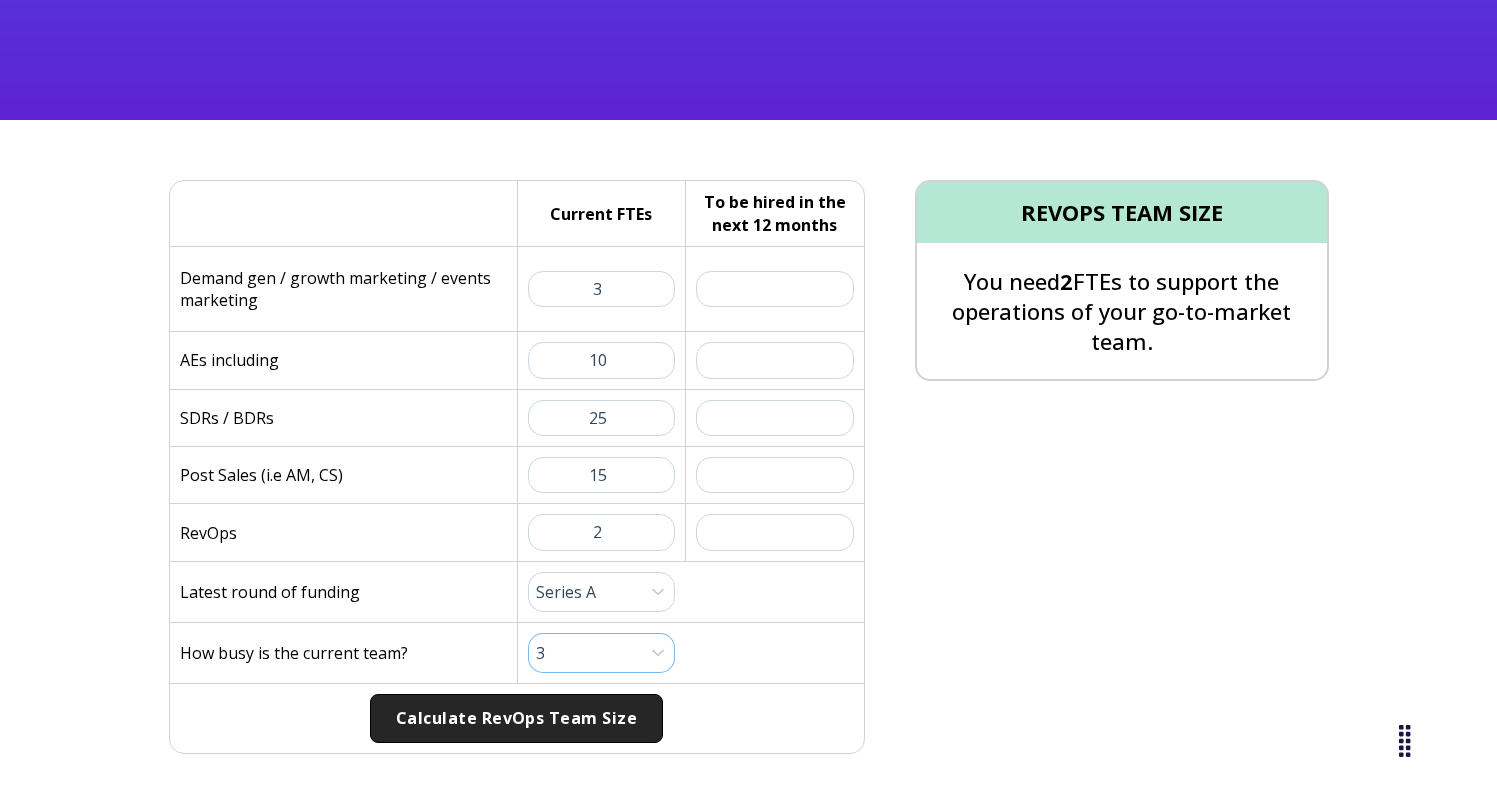 click on "Please Select
1 (Plenty of Bandwidth)
2
3
4
5
6
7
8
9
10 (Totally Underwater)" at bounding box center (602, 653) 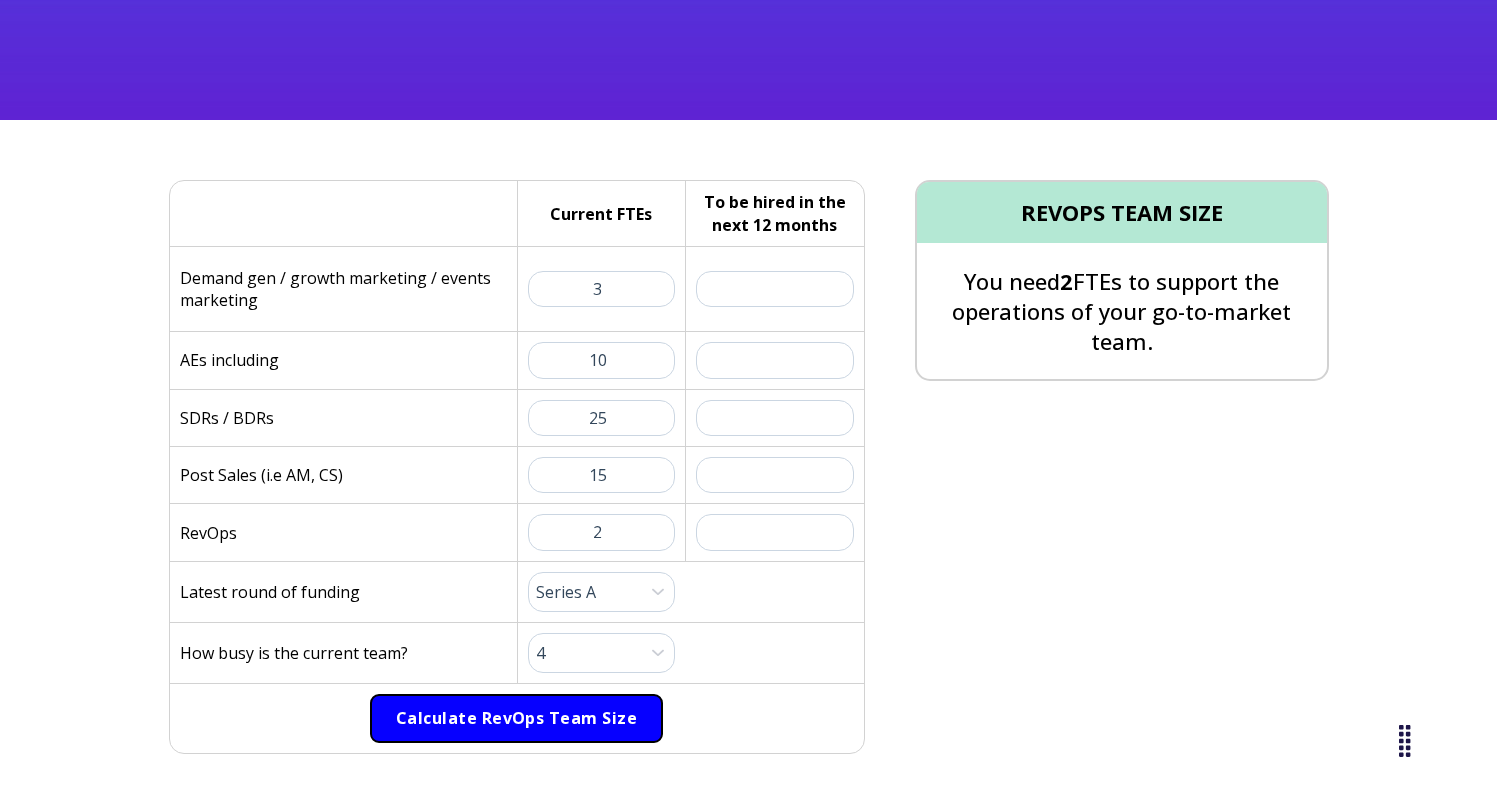 click on "Calculate RevOps Team Size" at bounding box center [516, 719] 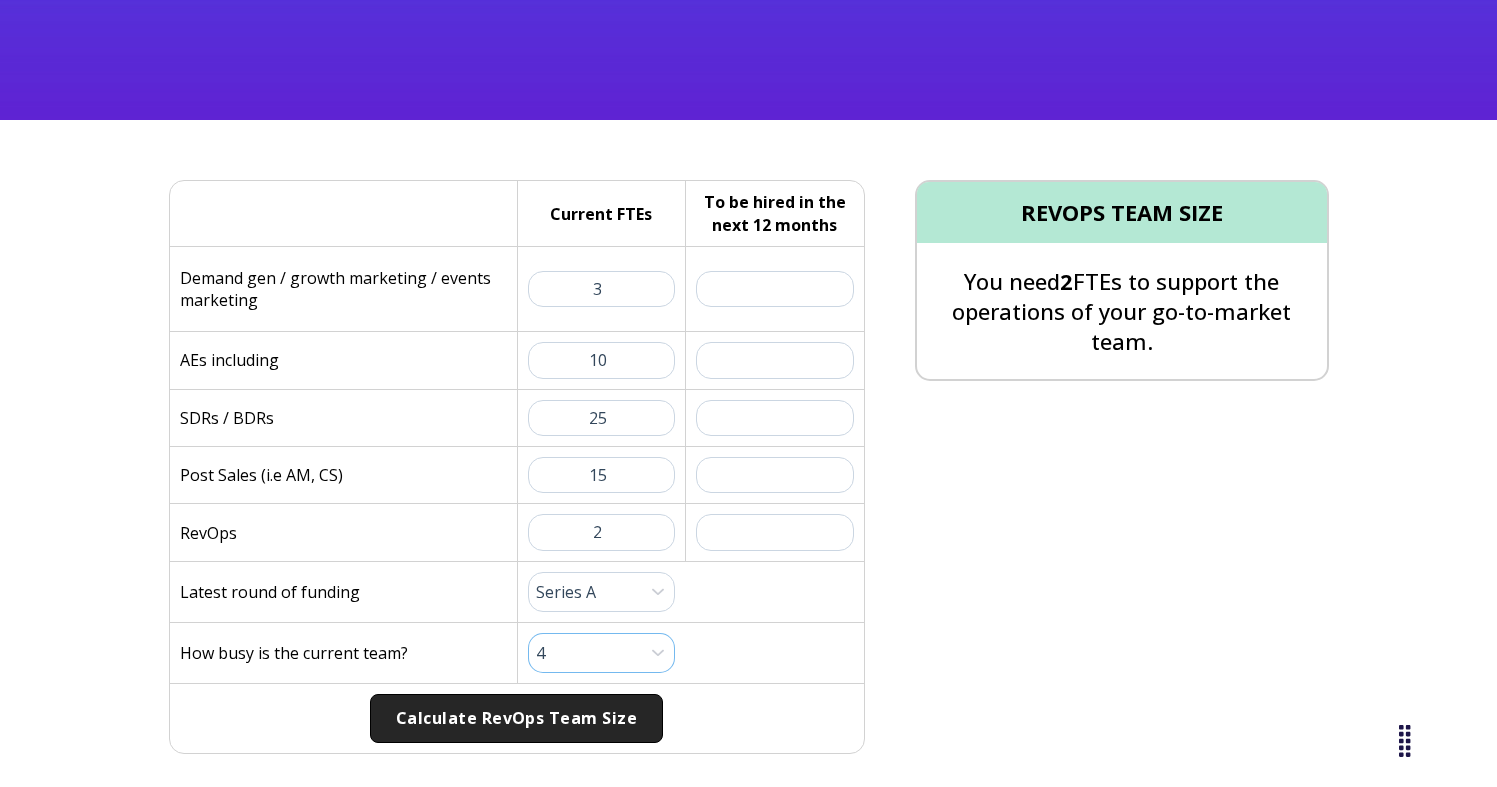 click on "Please Select
1 (Plenty of Bandwidth)
2
3
4
5
6
7
8
9
10 (Totally Underwater)" at bounding box center (602, 653) 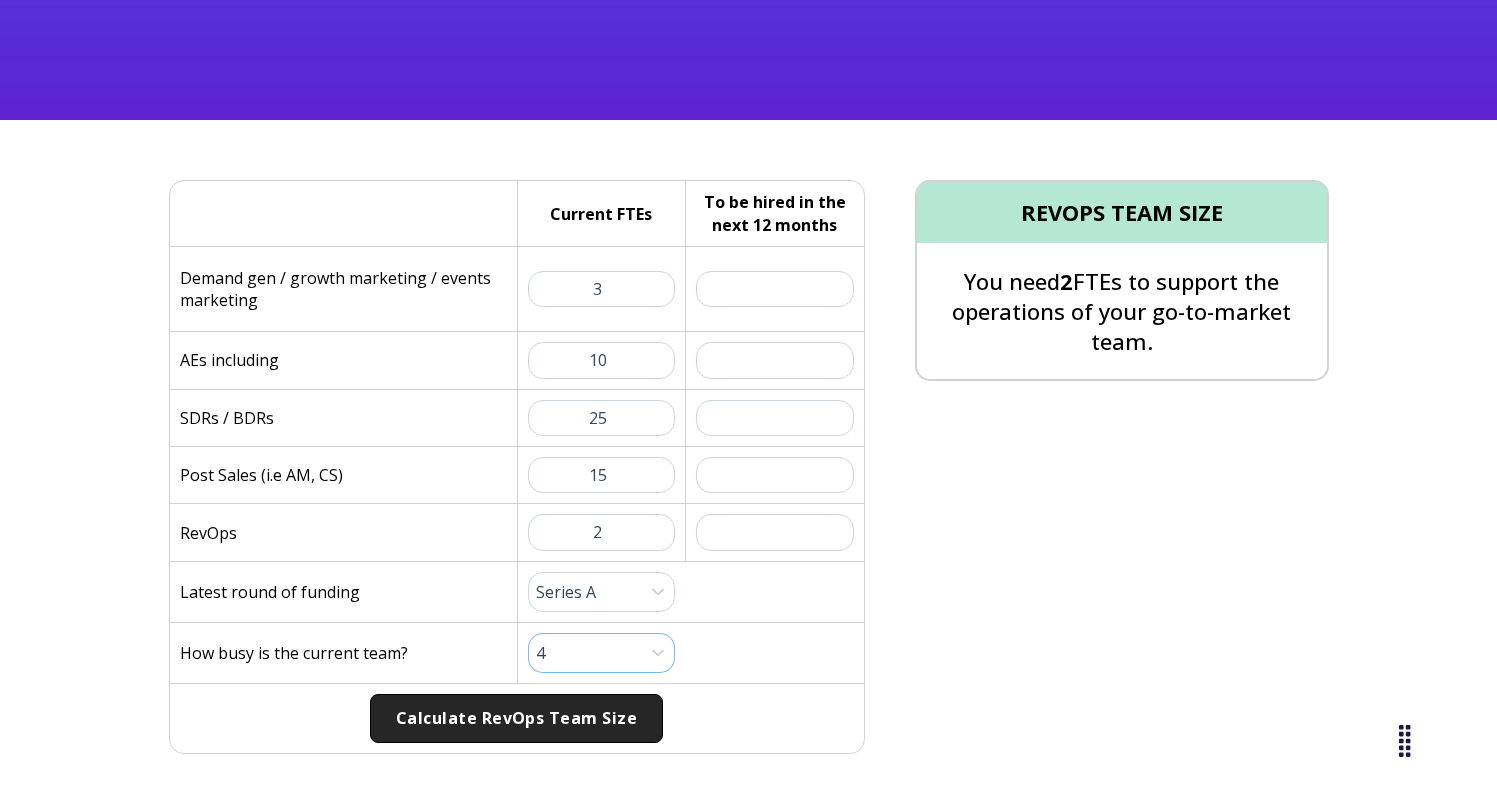 select on "5" 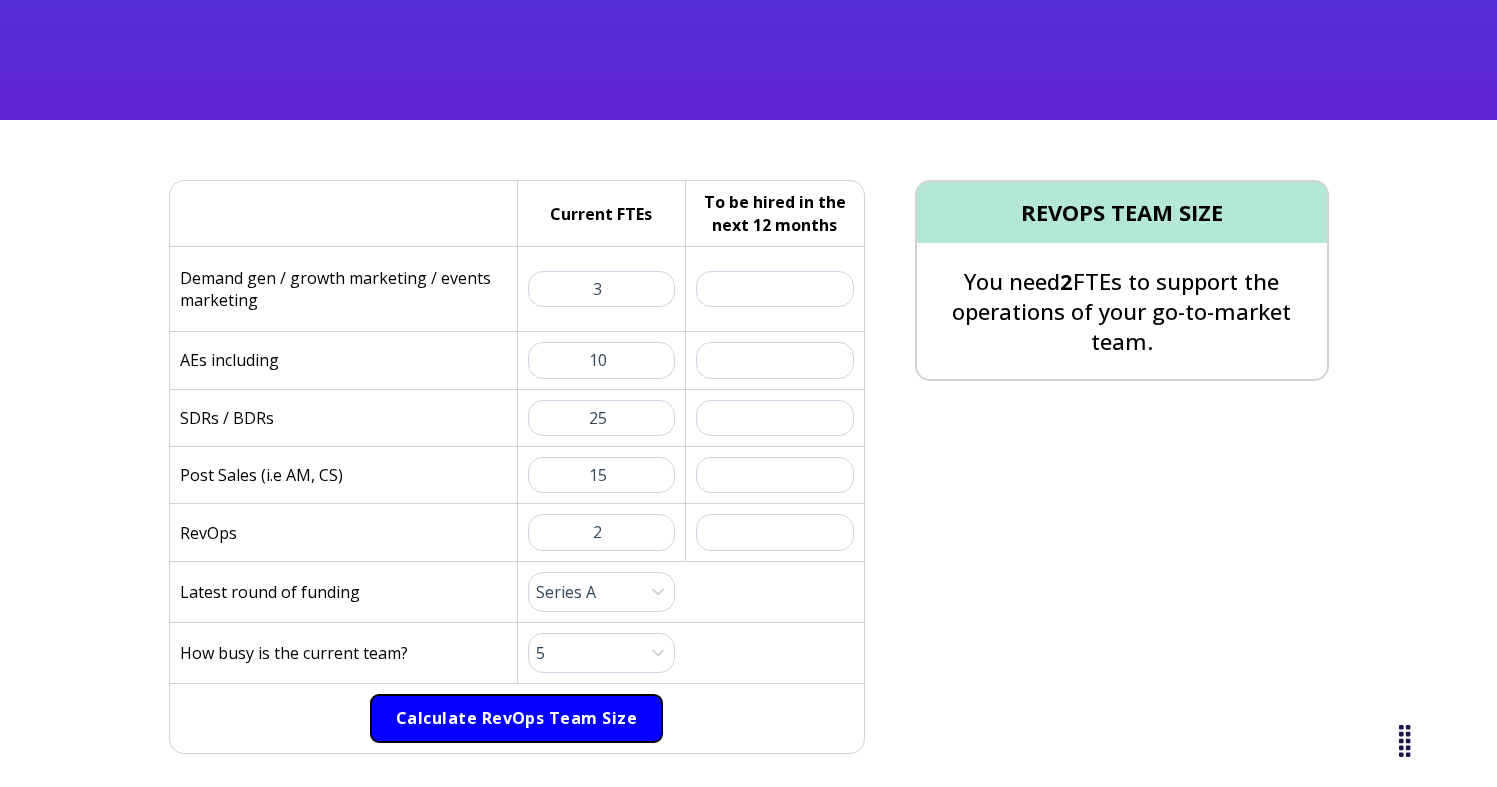 click on "Calculate RevOps Team Size" at bounding box center (516, 719) 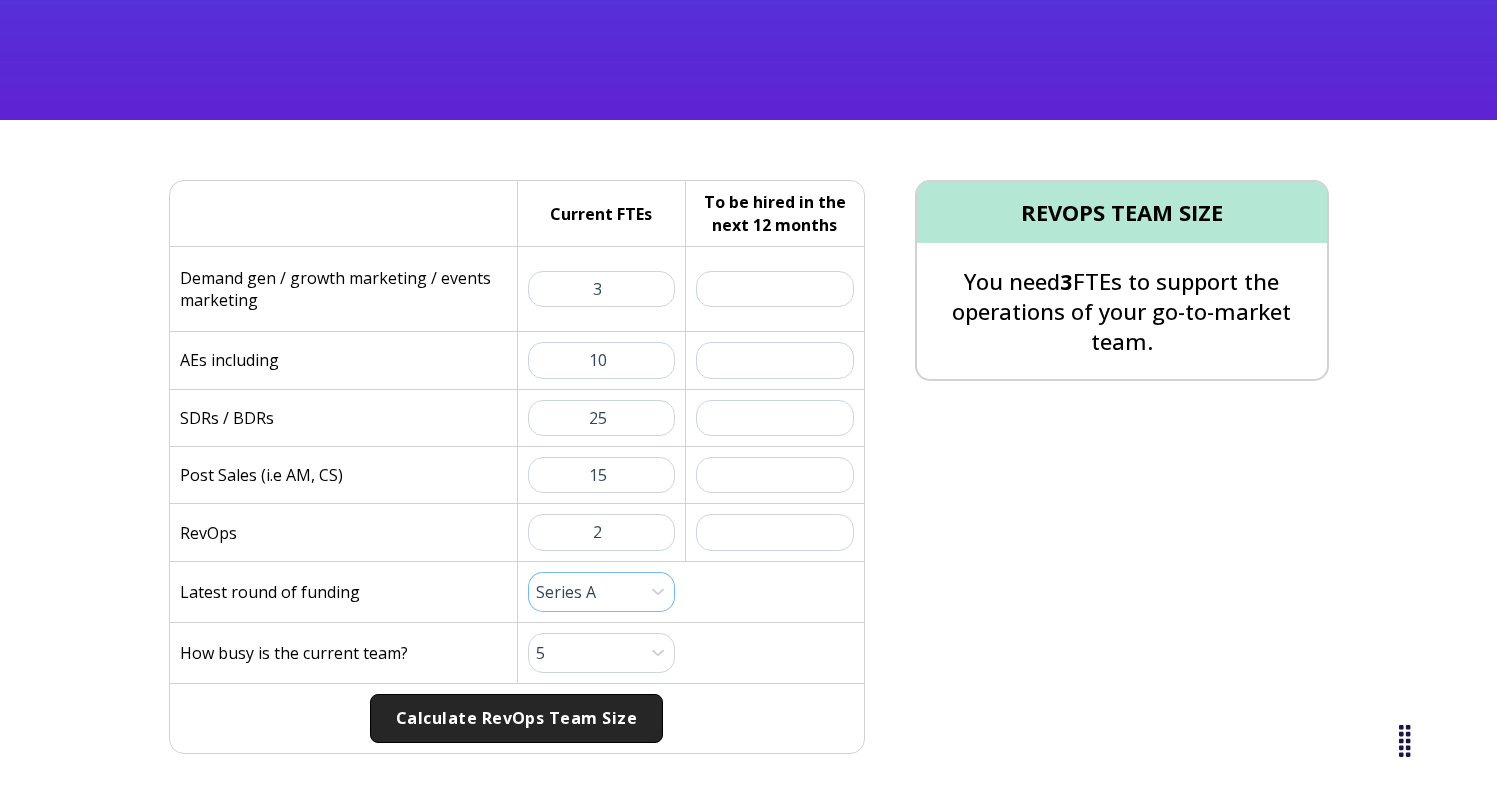 click on "Please Select
Pre-Seed
Seed
Series A
Series B
Series C
Late Stage" at bounding box center [602, 592] 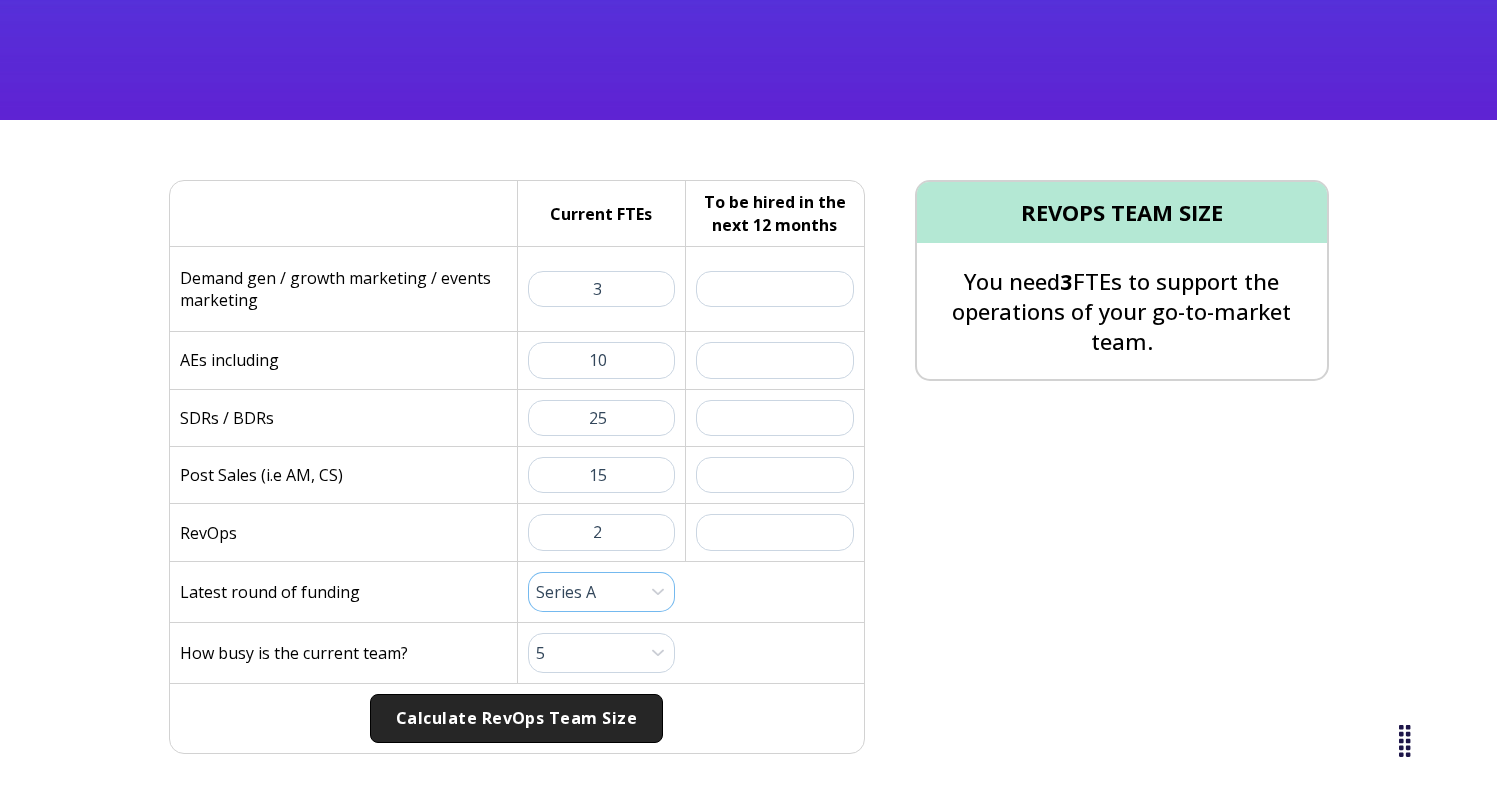 select on "series-b" 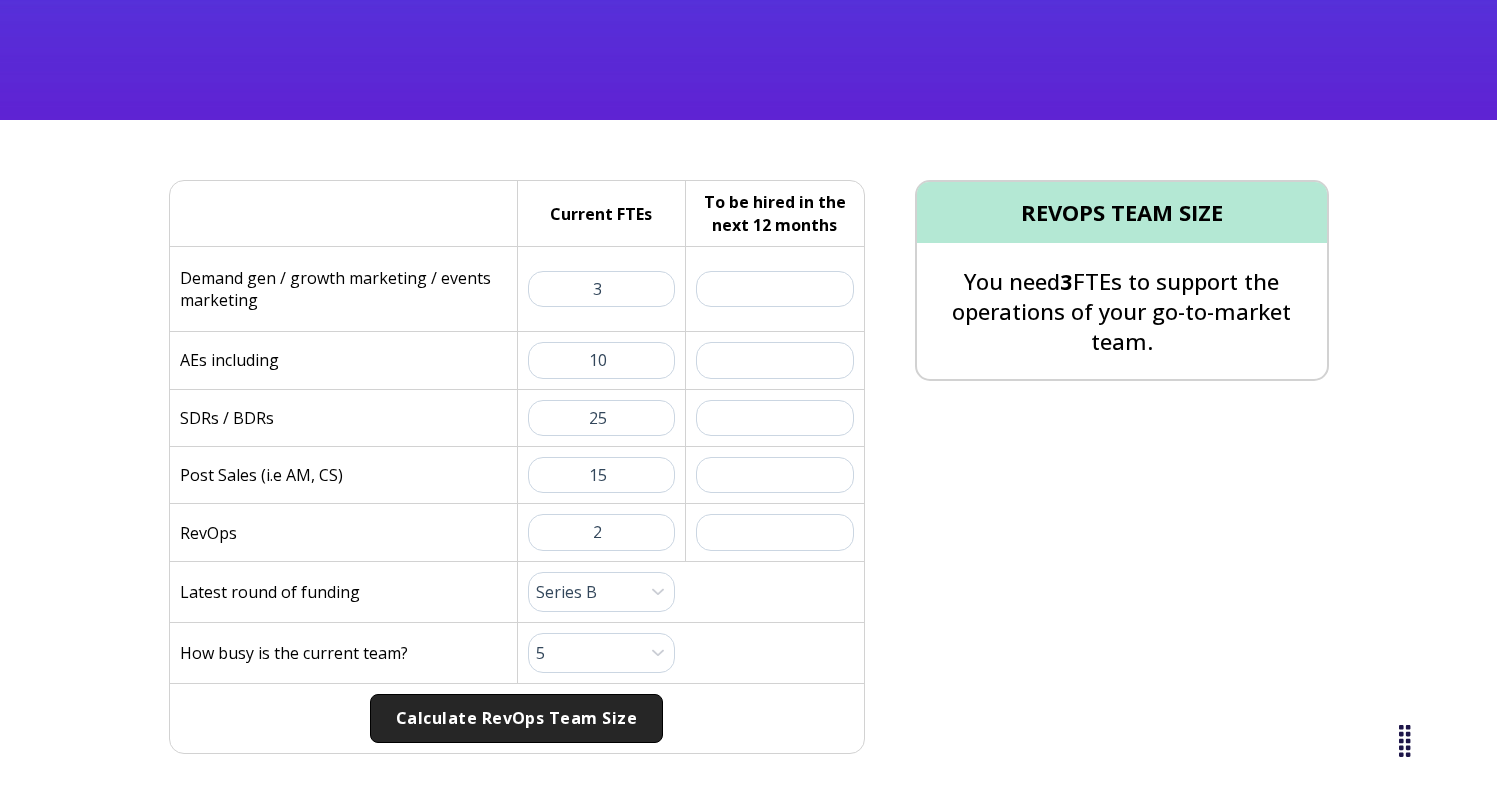 click on "Calculate RevOps Team Size" at bounding box center [517, 719] 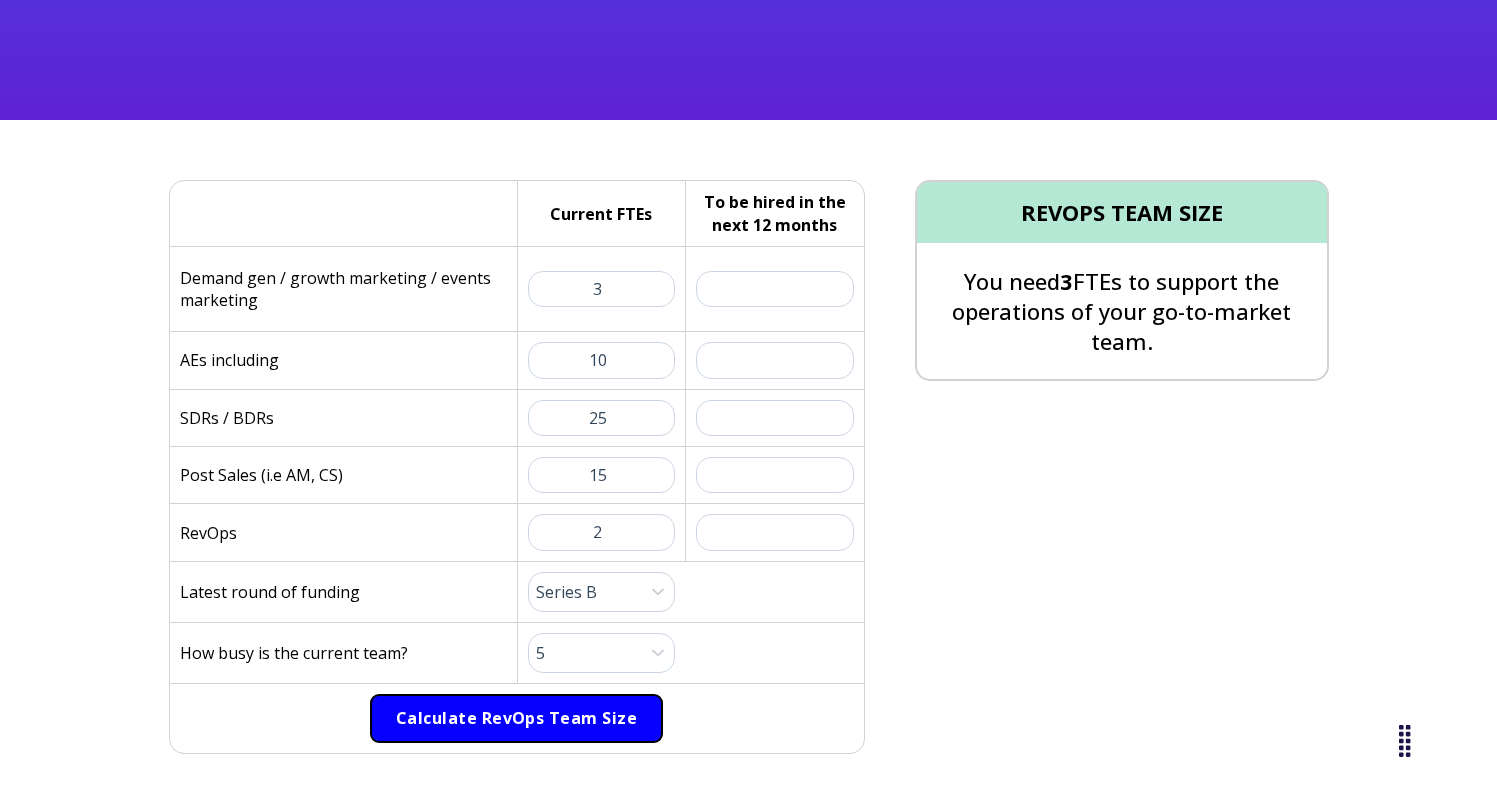 click on "Calculate RevOps Team Size" at bounding box center (516, 719) 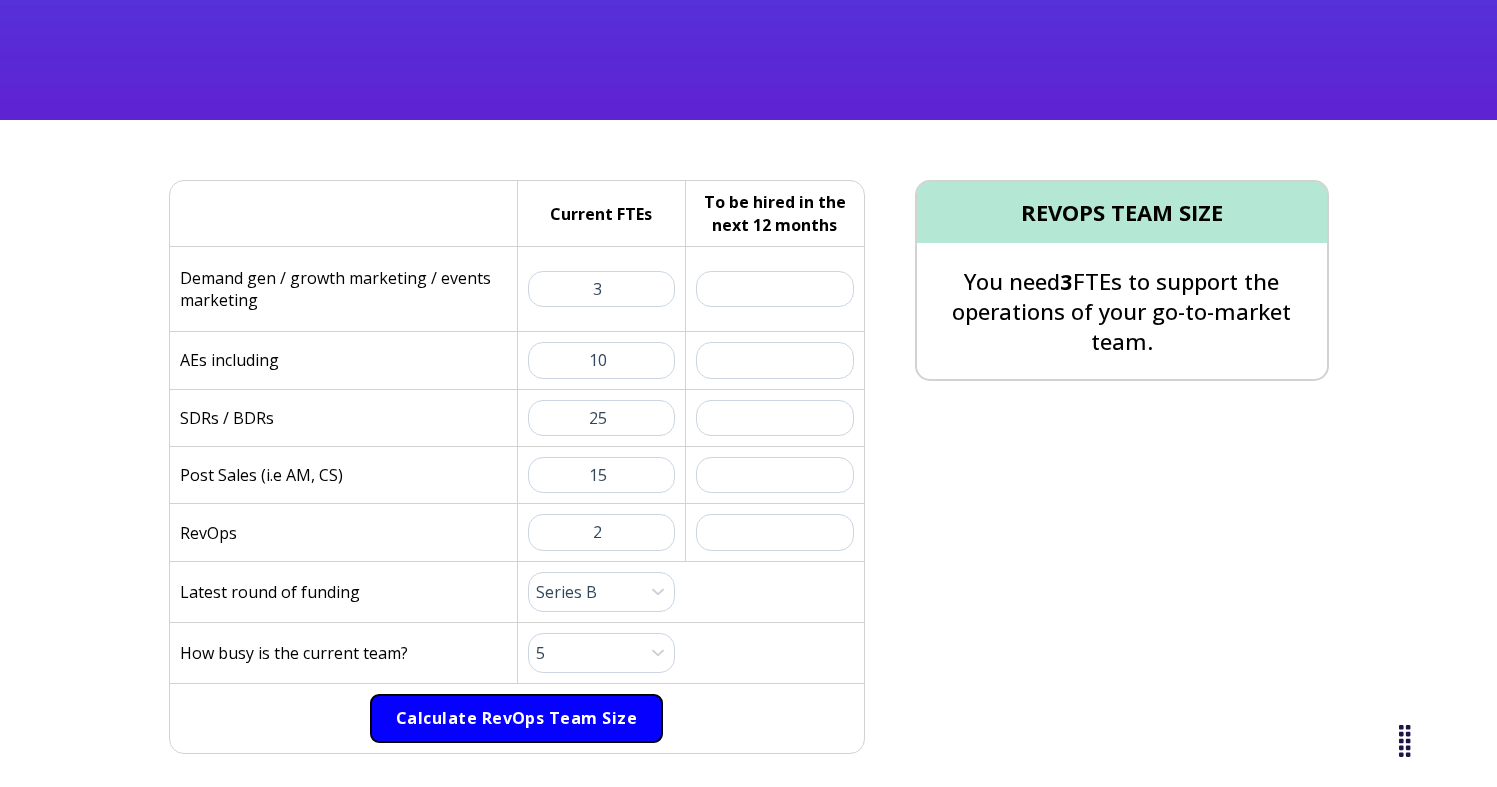 click on "Calculate RevOps Team Size" at bounding box center [516, 719] 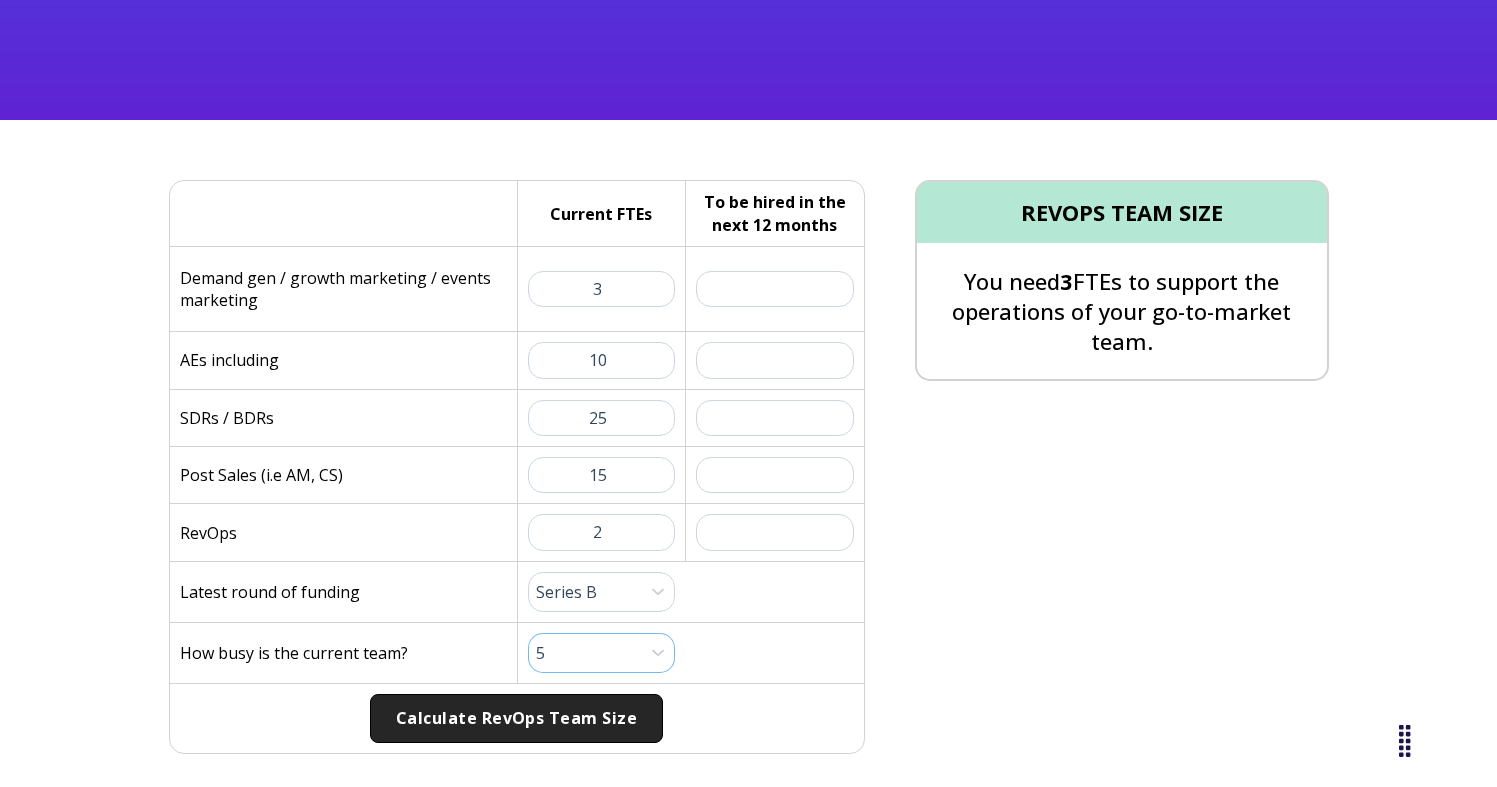 click on "Please Select
1 (Plenty of Bandwidth)
2
3
4
5
6
7
8
9
10 (Totally Underwater)" at bounding box center [602, 653] 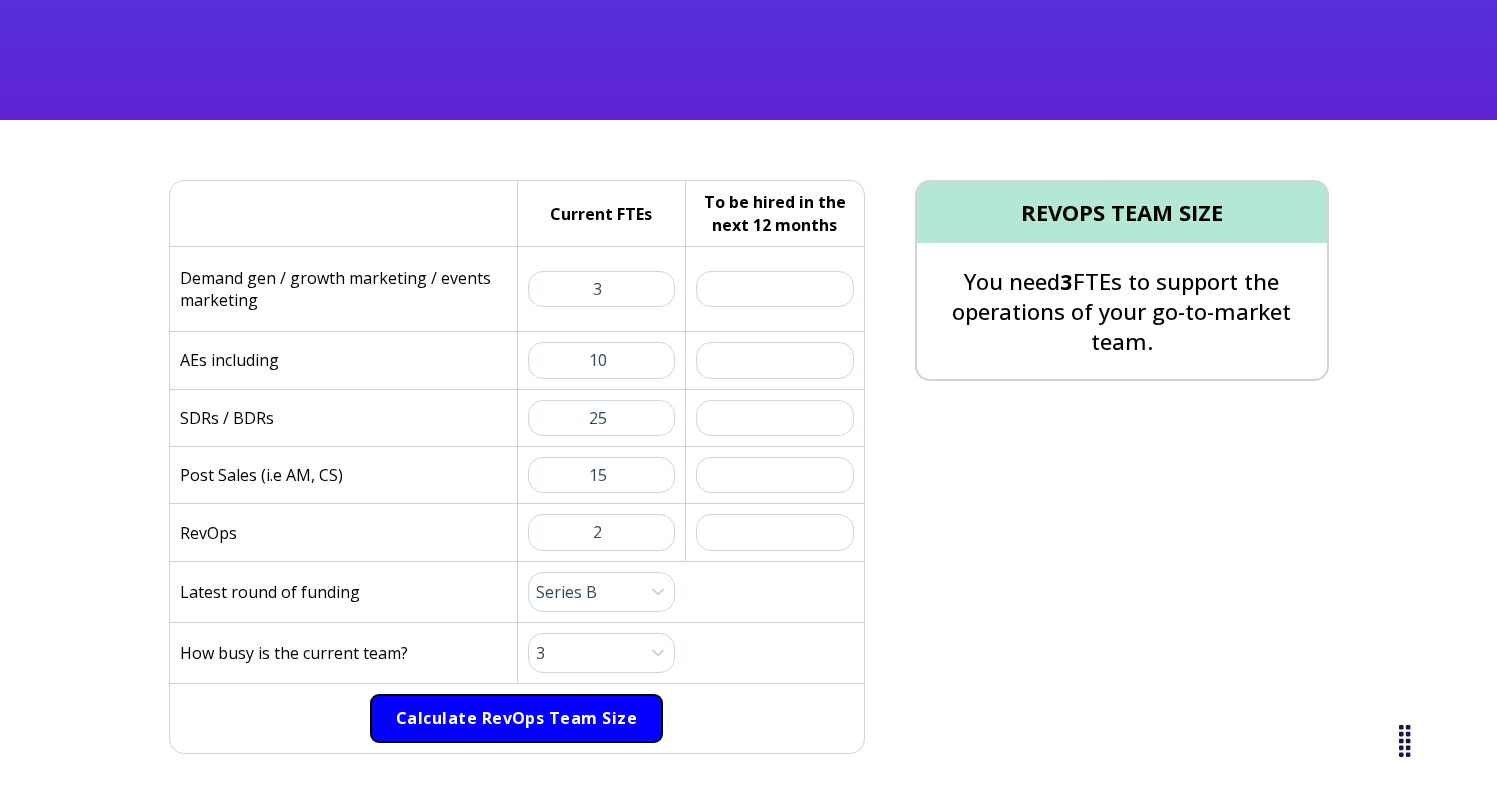 click on "Calculate RevOps Team Size" at bounding box center [516, 719] 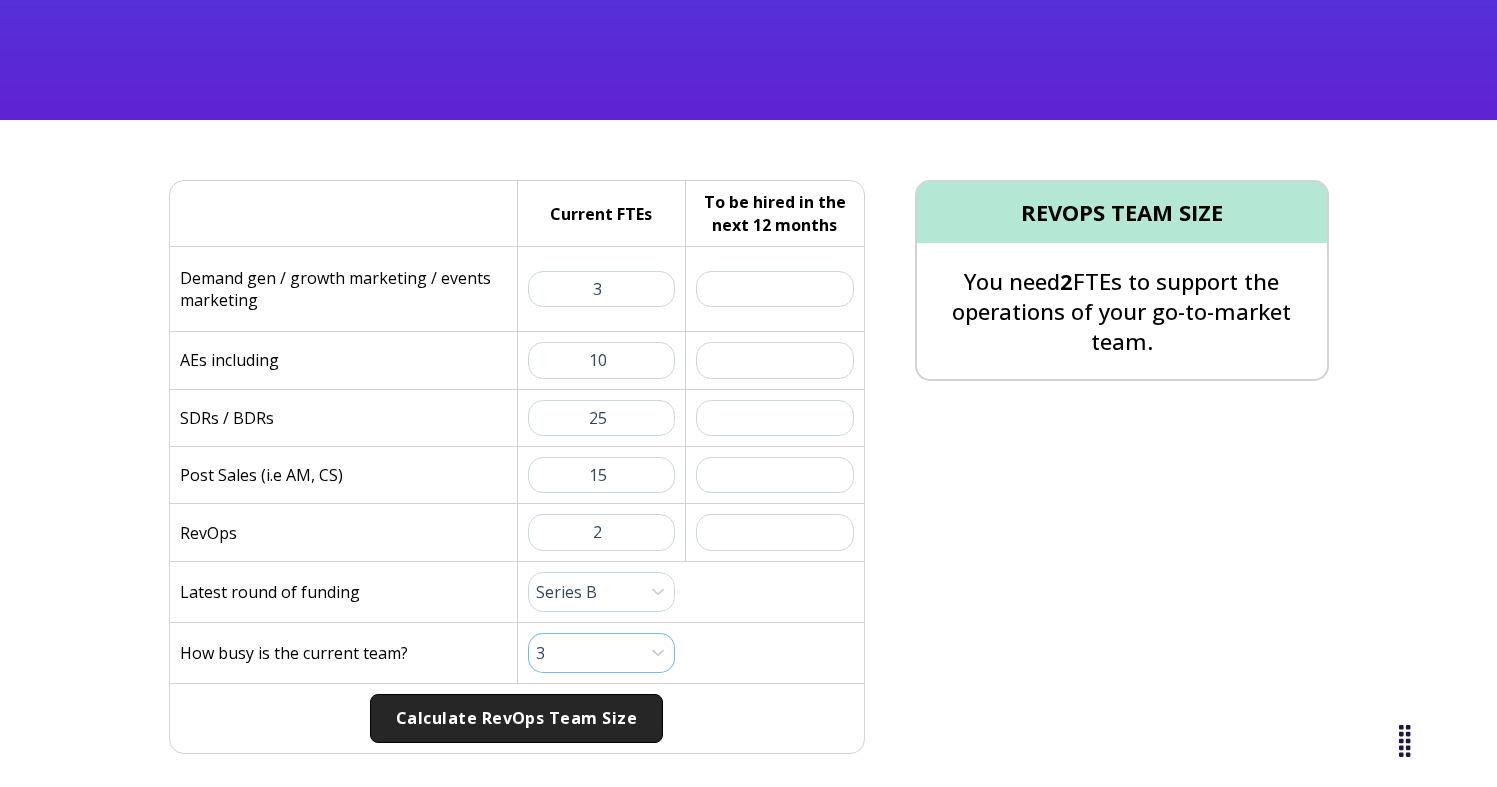 click on "Please Select
1 (Plenty of Bandwidth)
2
3
4
5
6
7
8
9
10 (Totally Underwater)" at bounding box center (602, 653) 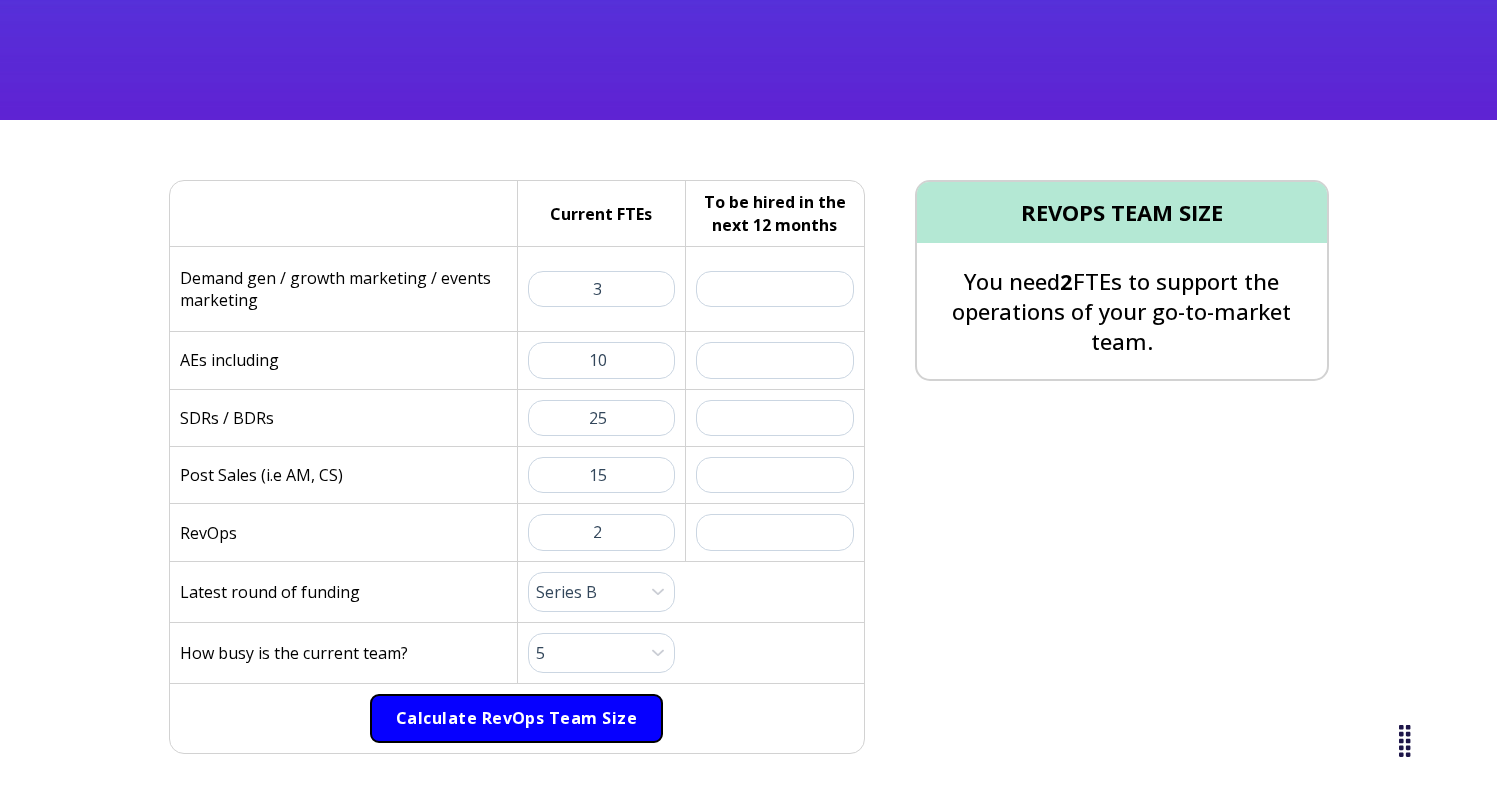 click on "Calculate RevOps Team Size" at bounding box center [516, 719] 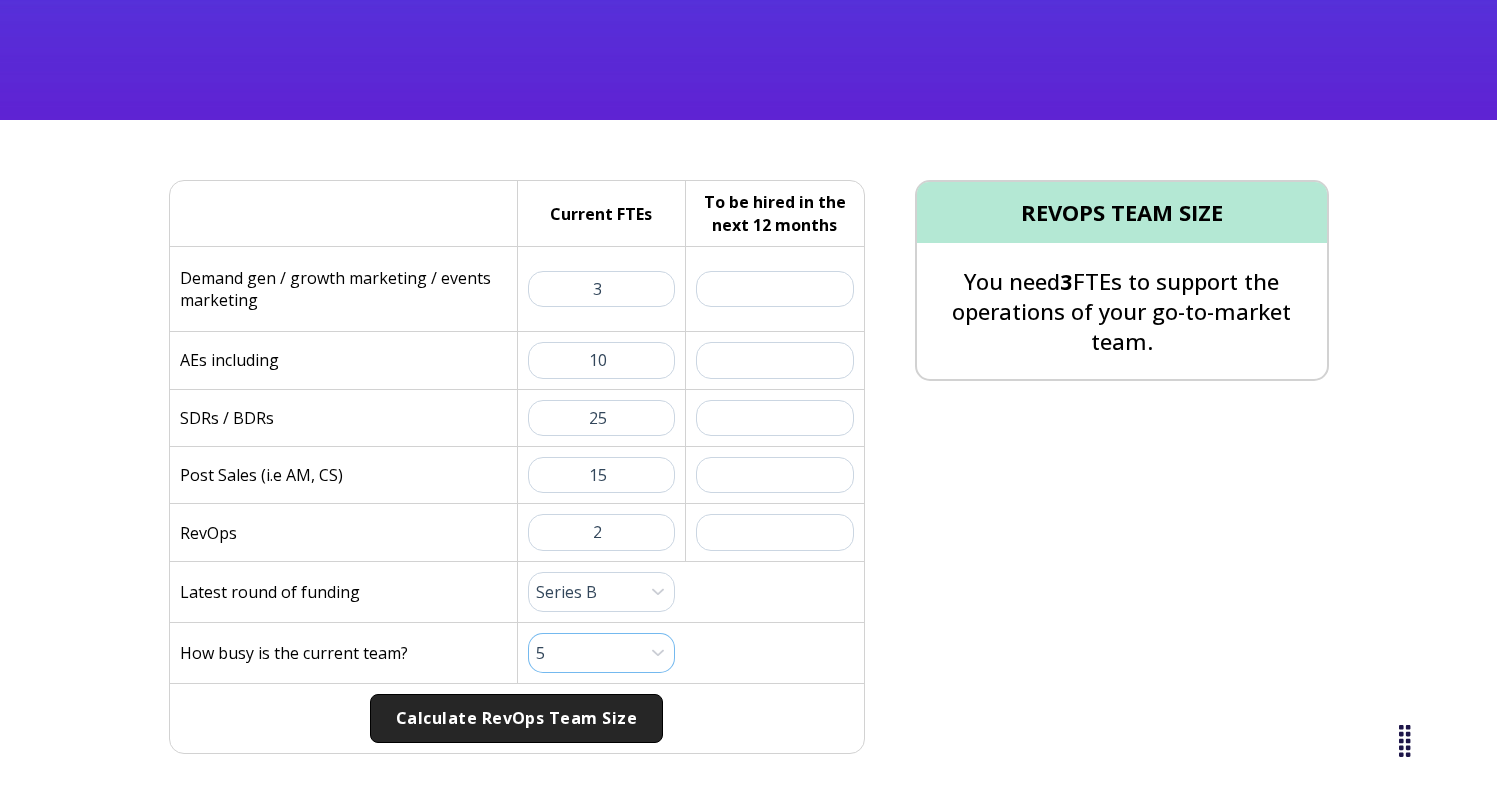 click on "Please Select
1 (Plenty of Bandwidth)
2
3
4
5
6
7
8
9
10 (Totally Underwater)" at bounding box center [602, 653] 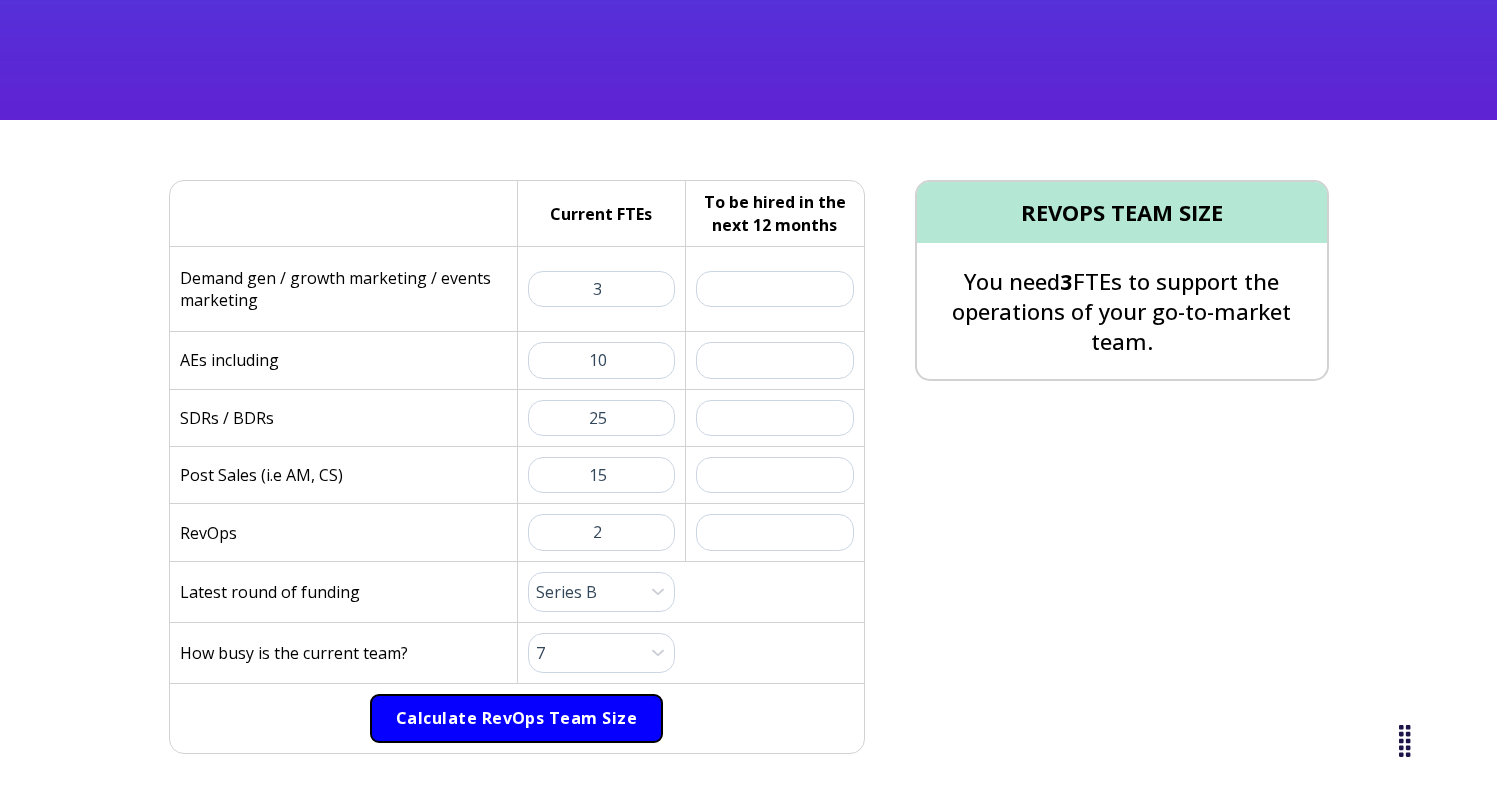 click on "Calculate RevOps Team Size" at bounding box center (516, 719) 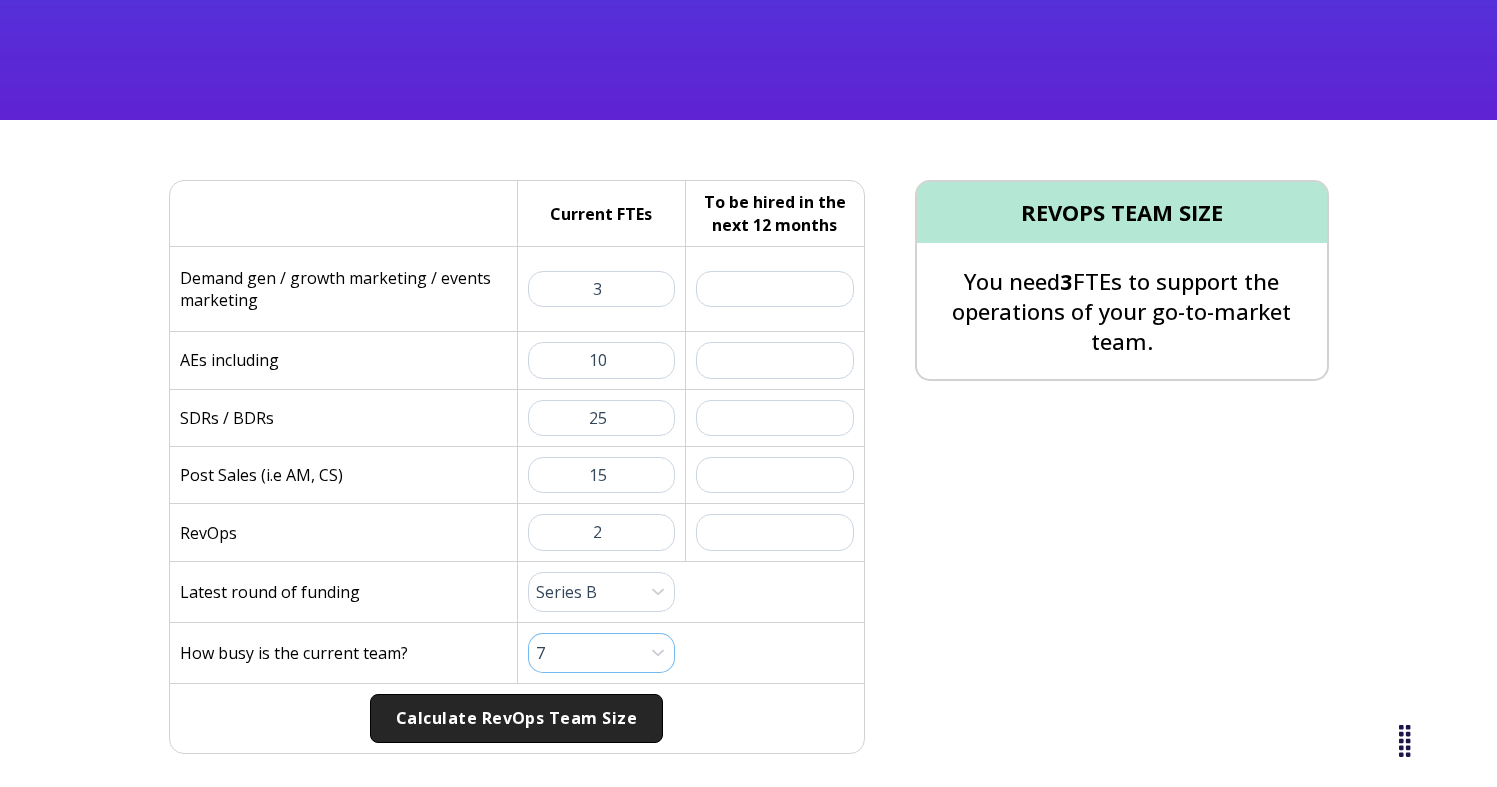 click on "Please Select
1 (Plenty of Bandwidth)
2
3
4
5
6
7
8
9
10 (Totally Underwater)" at bounding box center [602, 653] 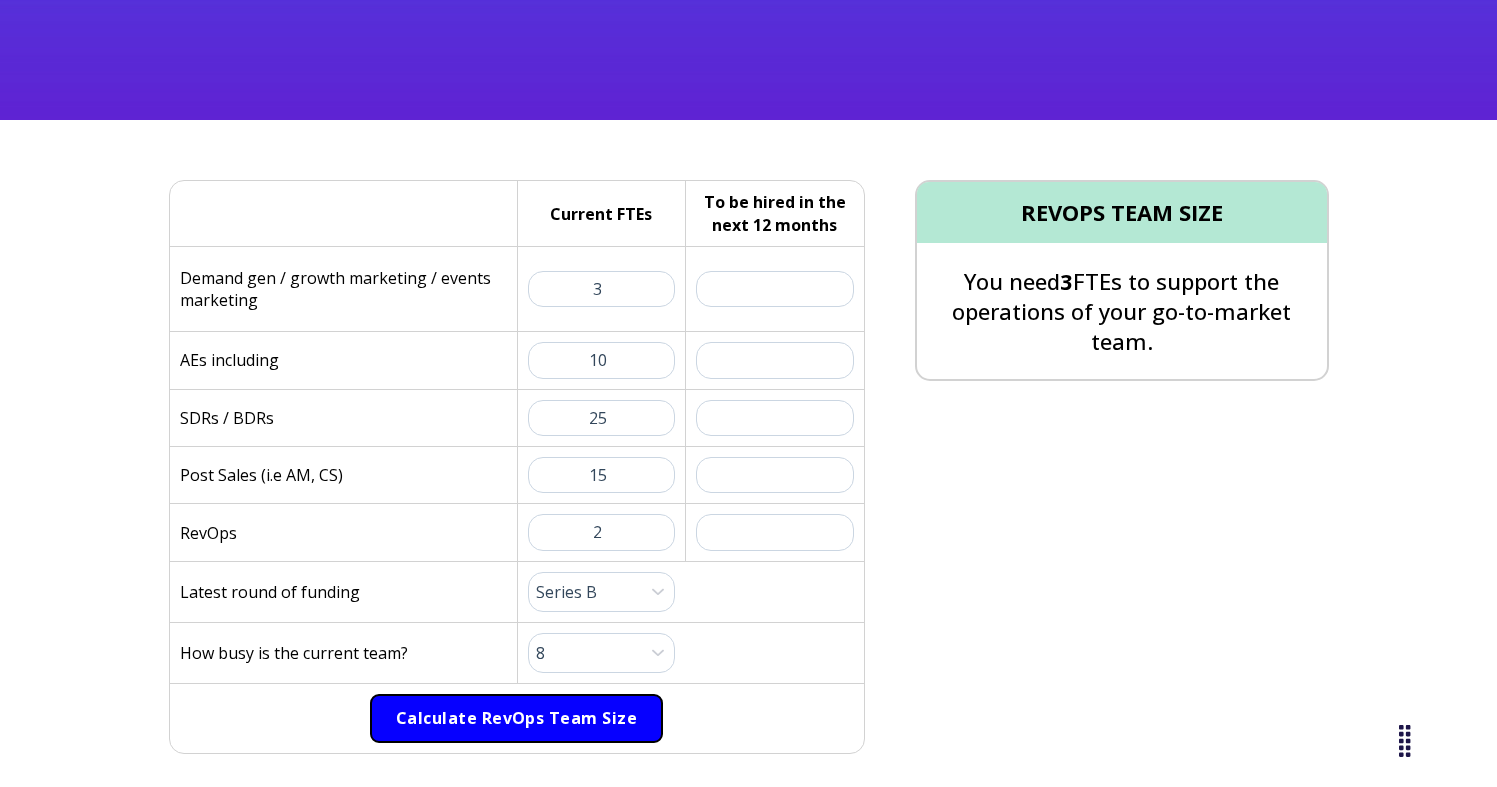 click on "Calculate RevOps Team Size" at bounding box center (516, 719) 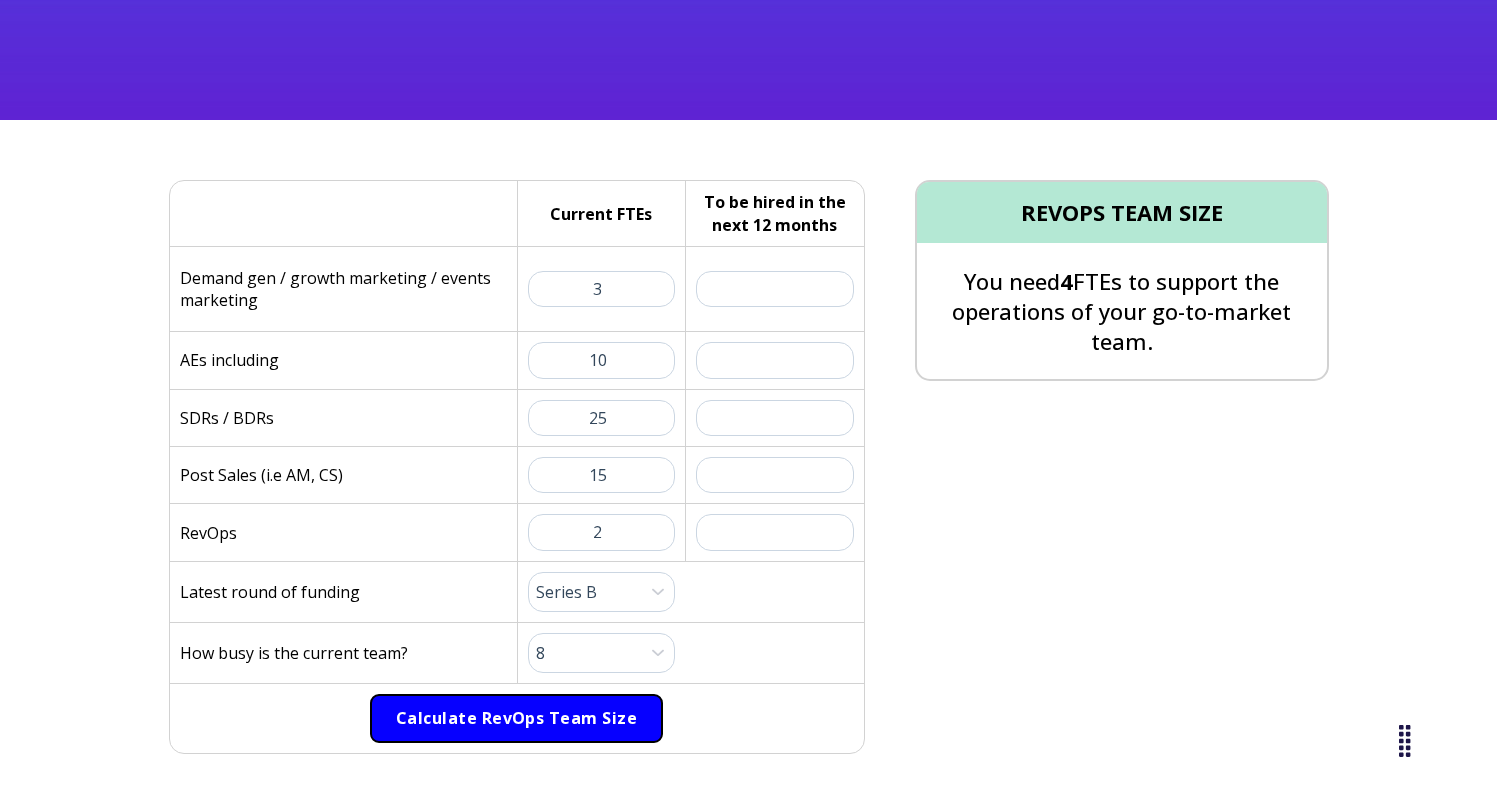 click on "Calculate RevOps Team Size" at bounding box center [516, 719] 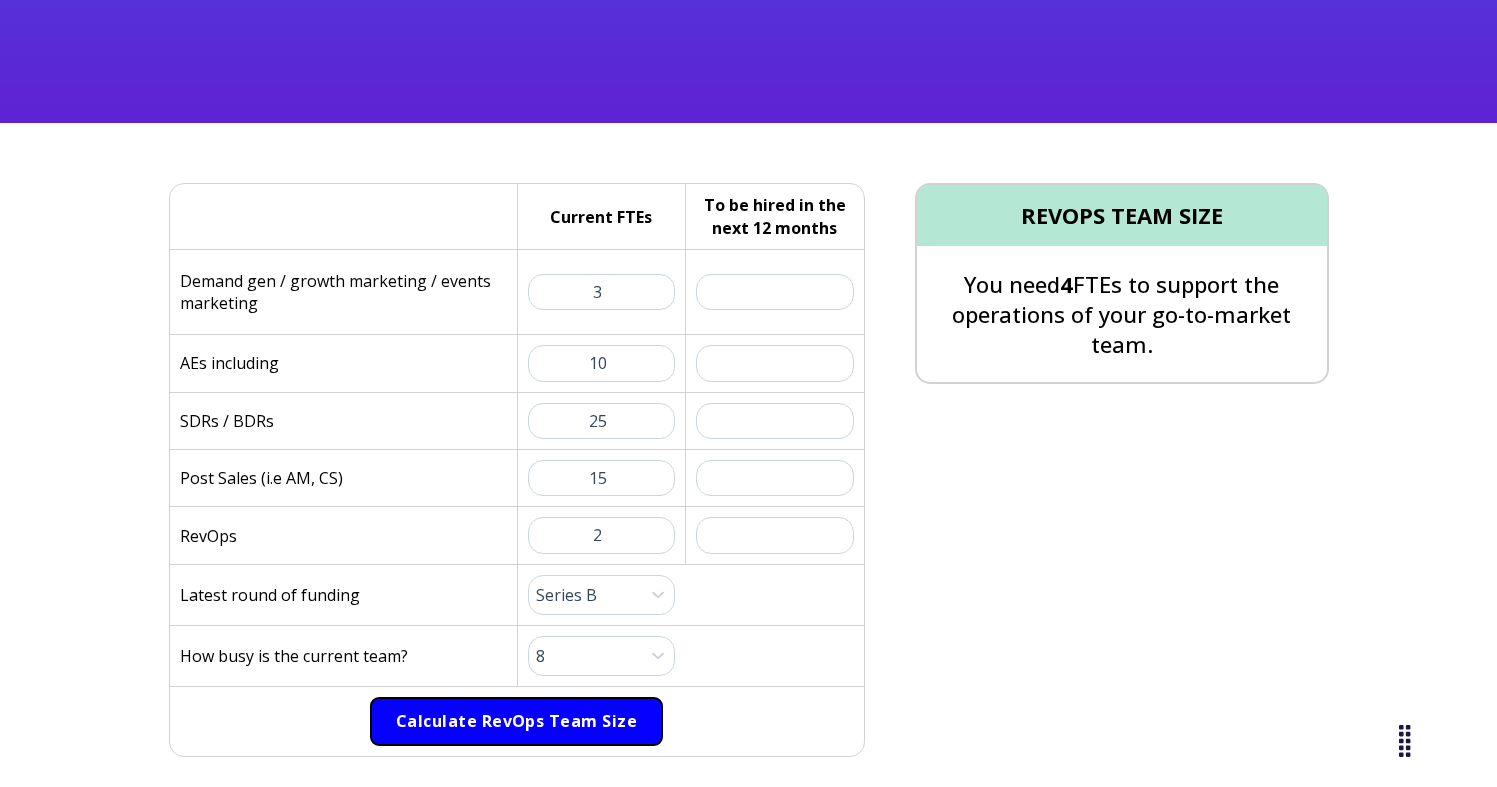 scroll, scrollTop: 422, scrollLeft: 0, axis: vertical 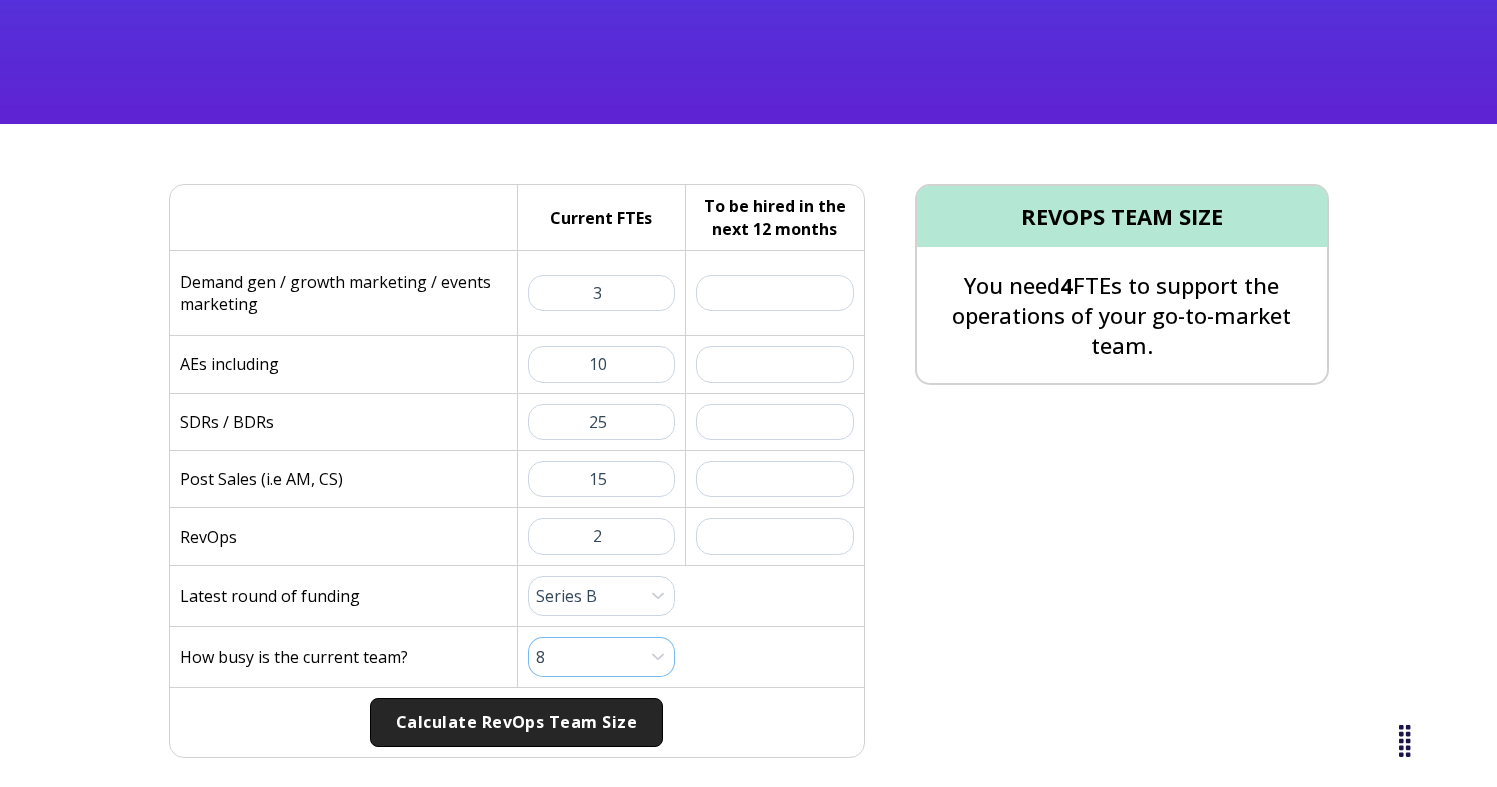 click on "Please Select
1 (Plenty of Bandwidth)
2
3
4
5
6
7
8
9
10 (Totally Underwater)" at bounding box center [602, 657] 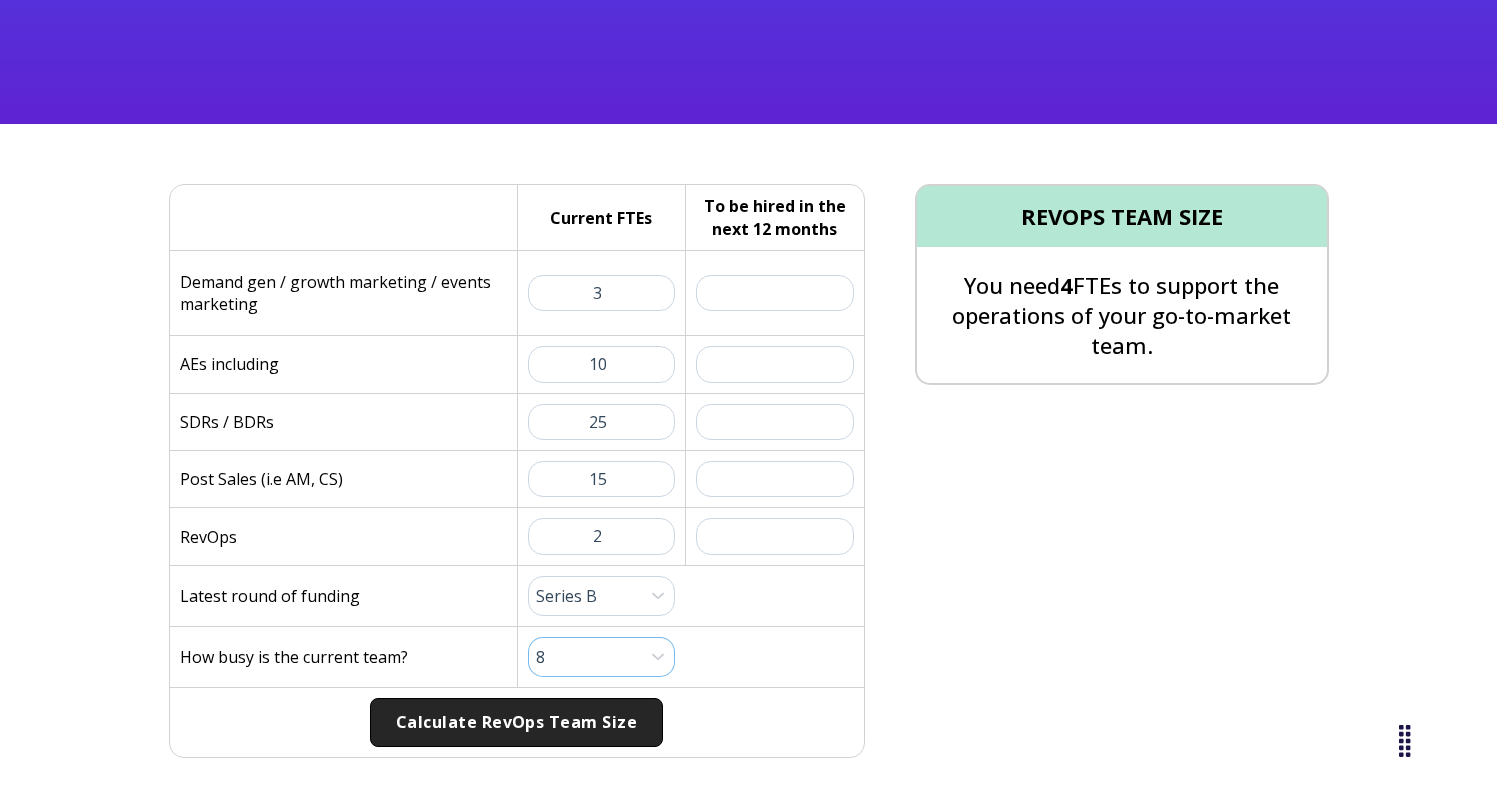 select on "6" 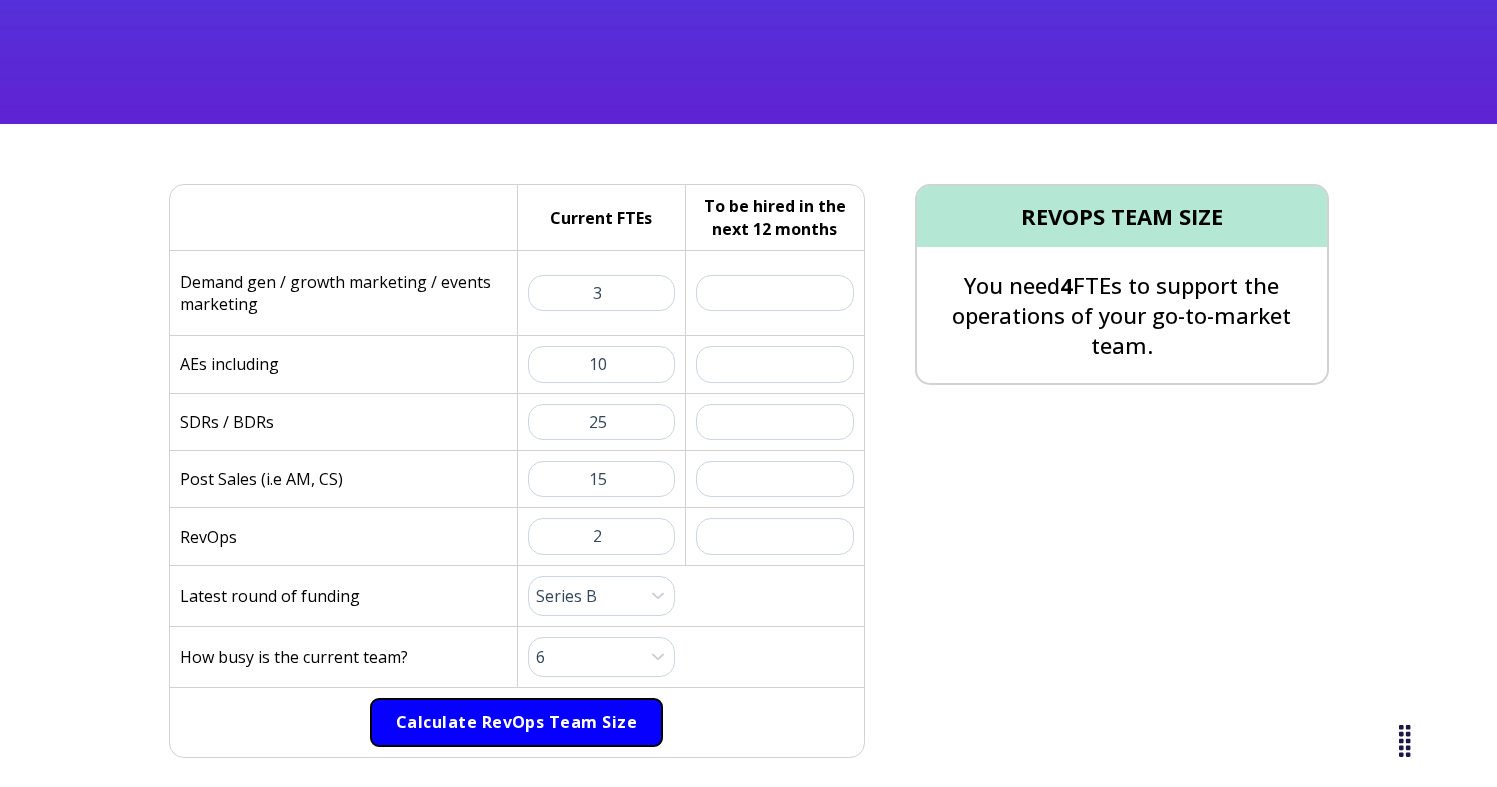 click on "Calculate RevOps Team Size" at bounding box center [516, 723] 